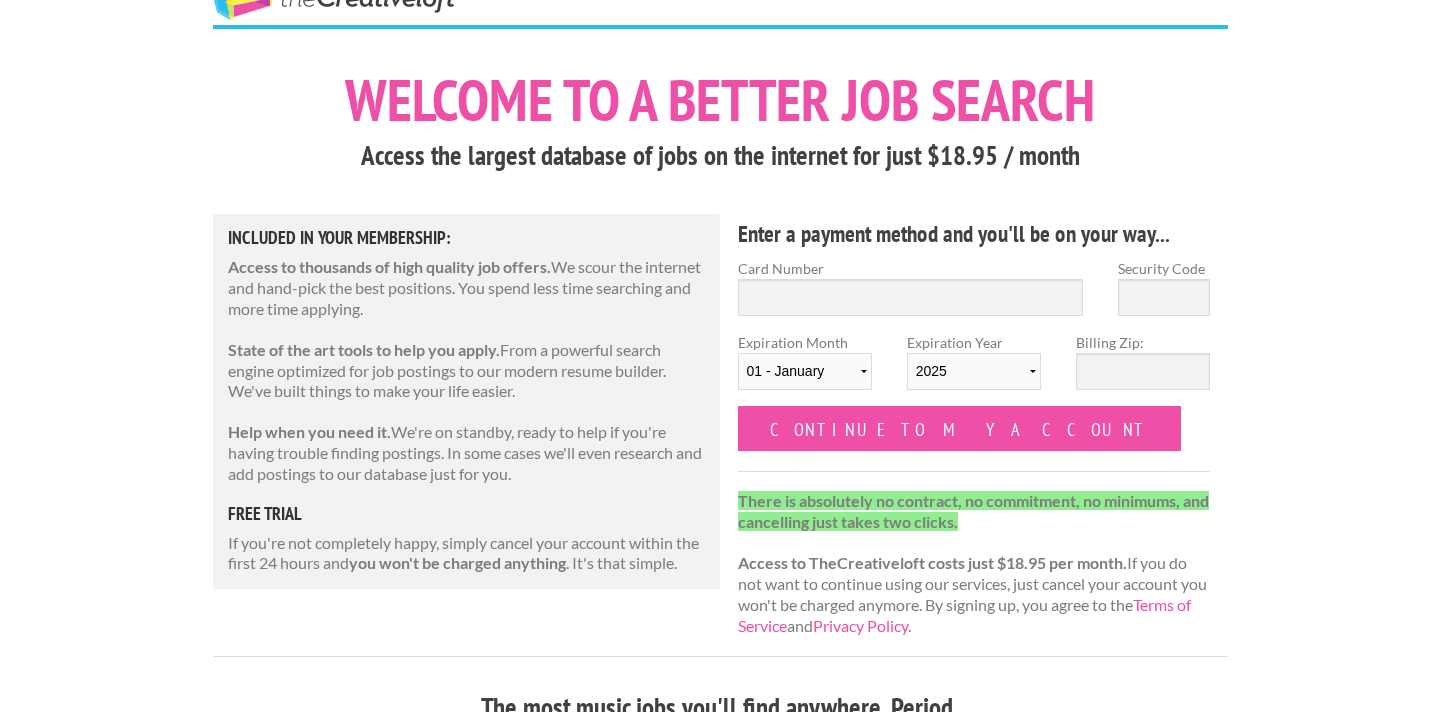 scroll, scrollTop: 61, scrollLeft: 0, axis: vertical 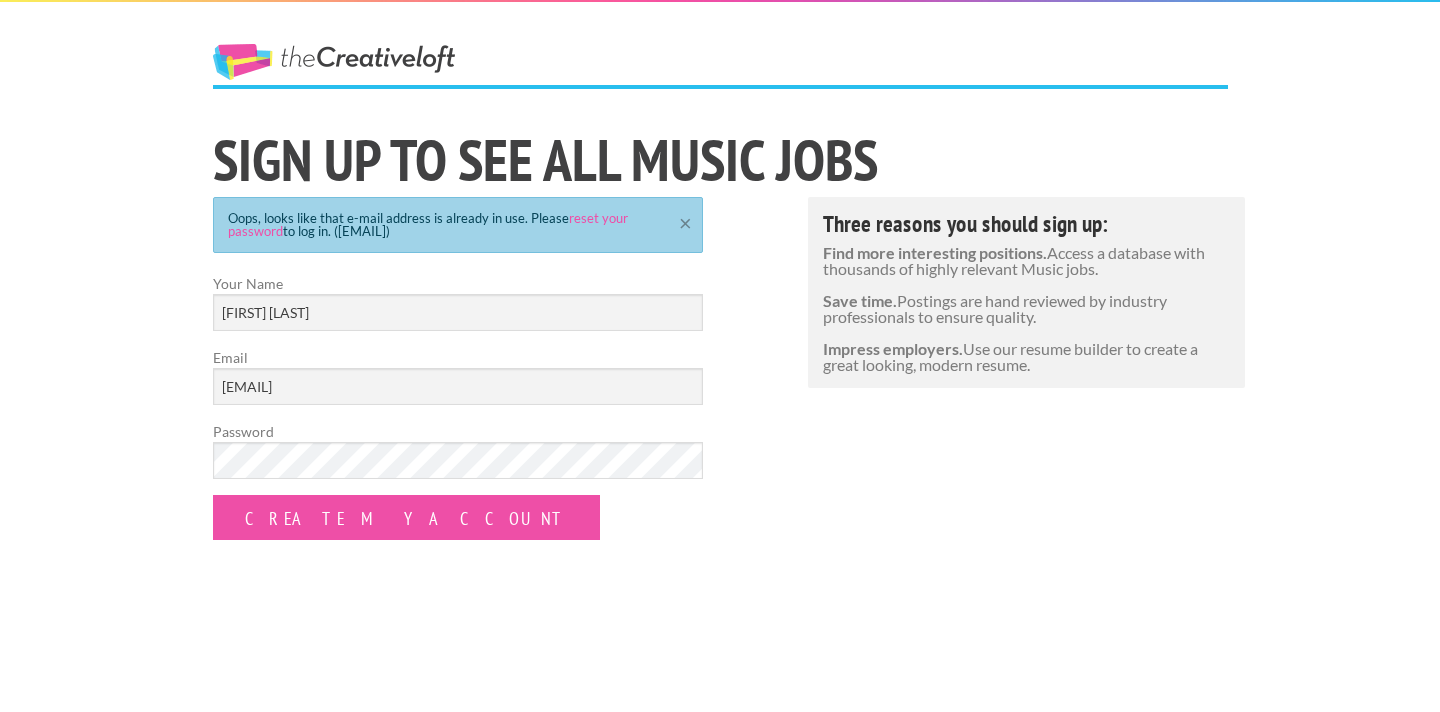 click on "×" at bounding box center [685, 220] 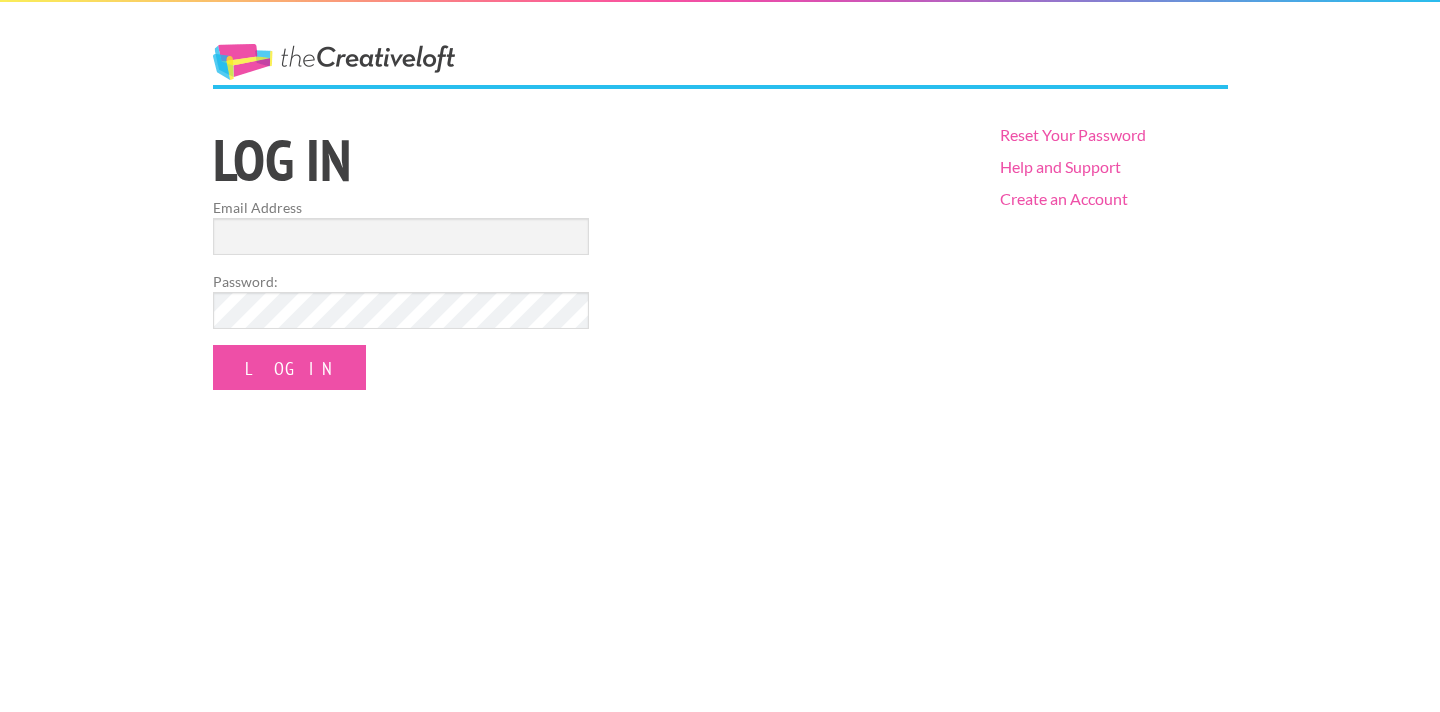 scroll, scrollTop: 0, scrollLeft: 0, axis: both 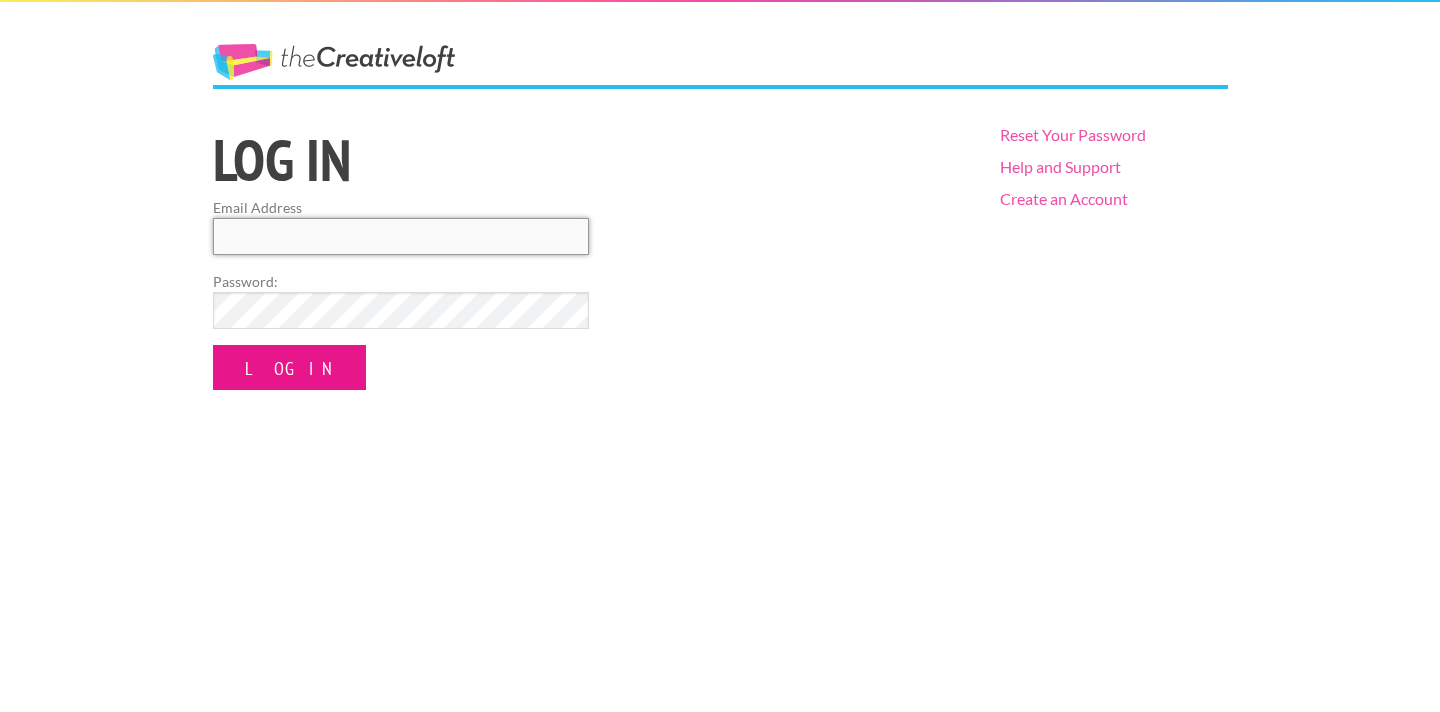 type on "[USERNAME]@[DOMAIN]" 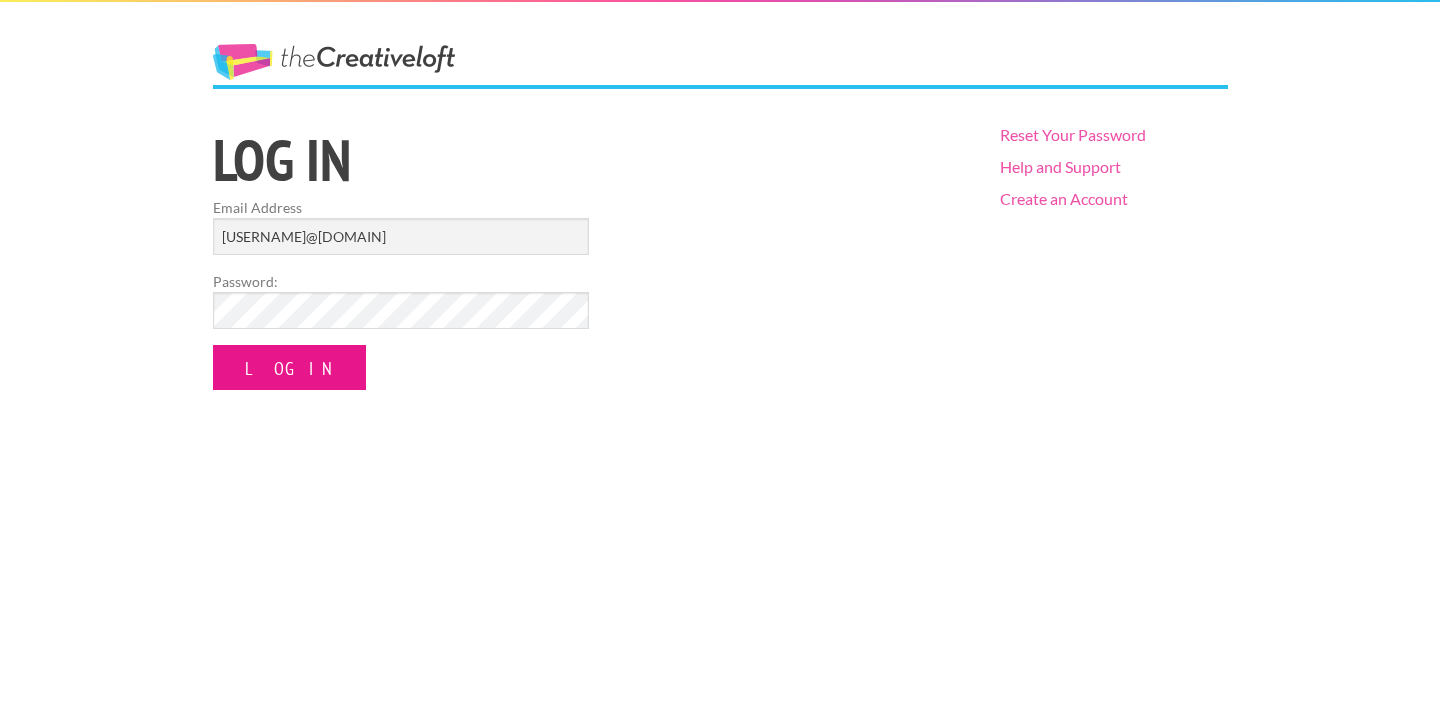 click on "Log In" at bounding box center (289, 367) 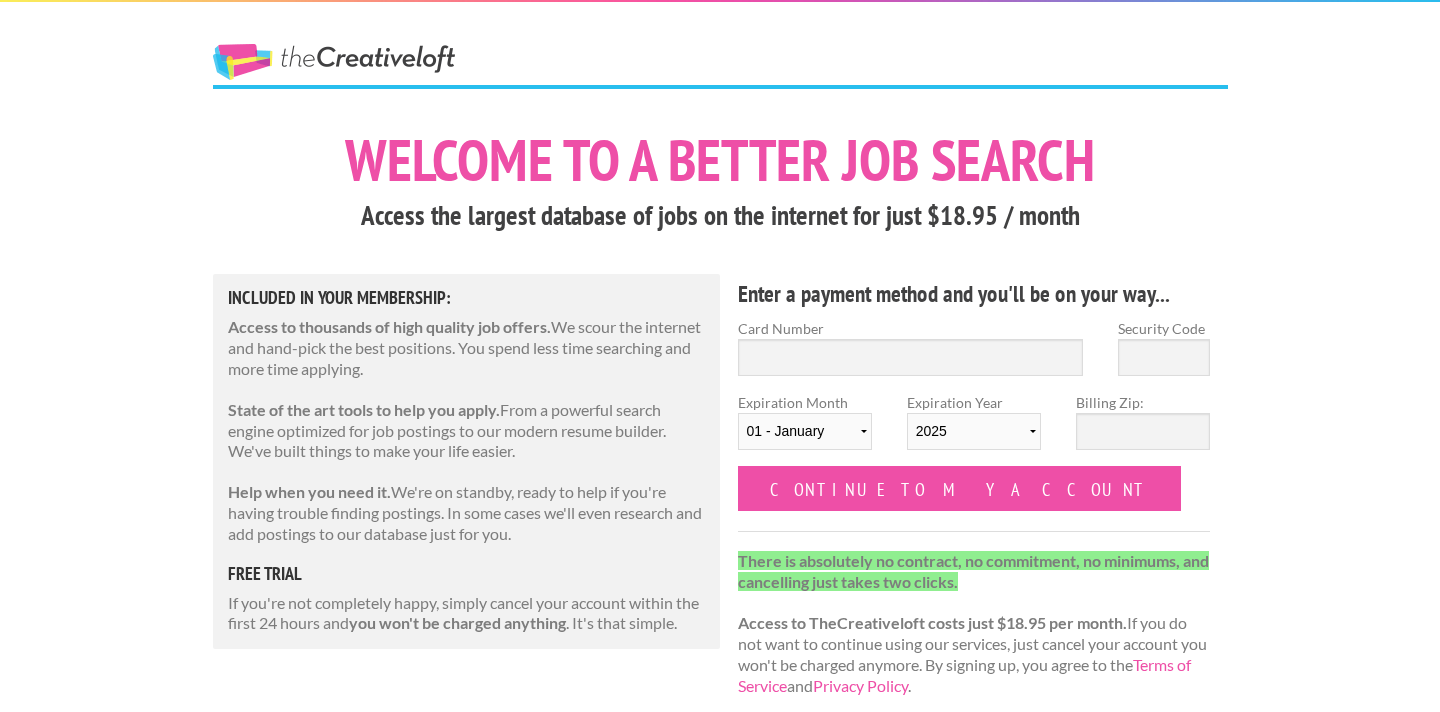 scroll, scrollTop: 0, scrollLeft: 0, axis: both 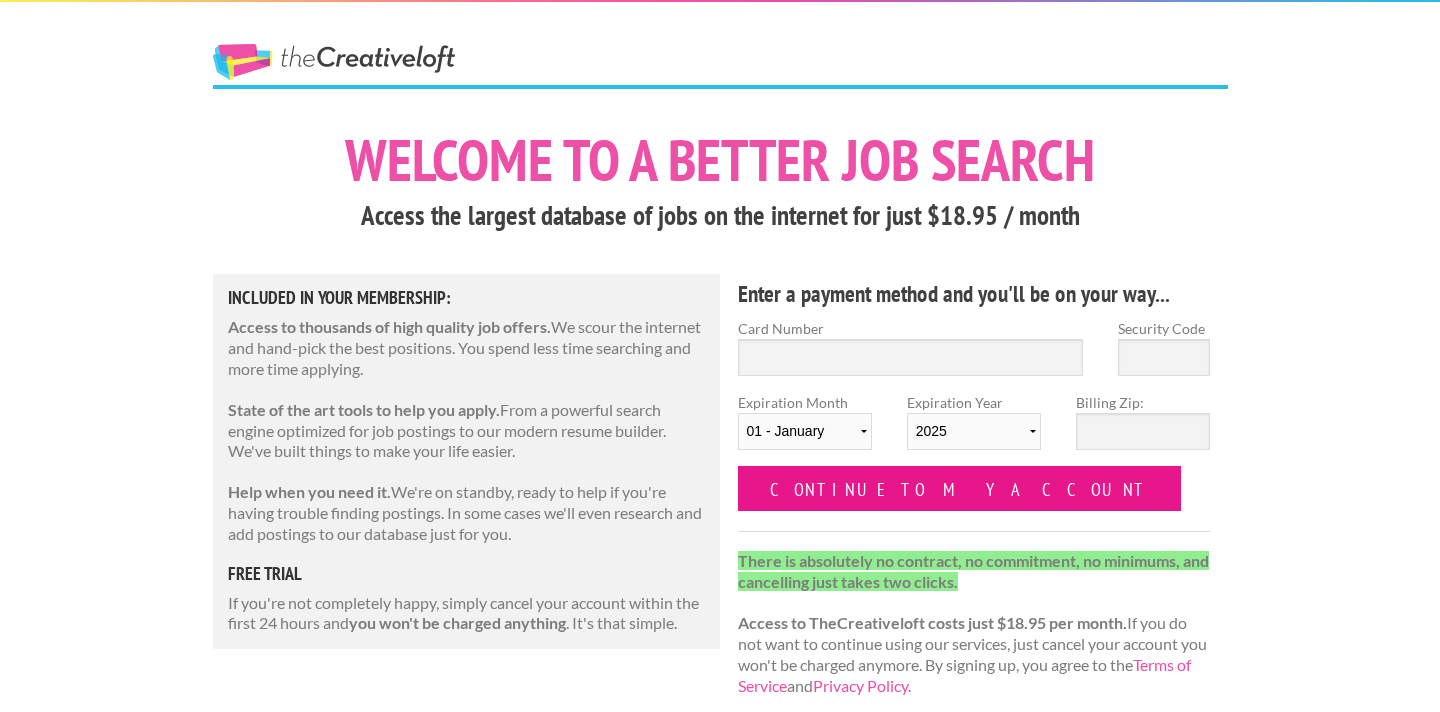 click on "Continue to my account" at bounding box center [960, 488] 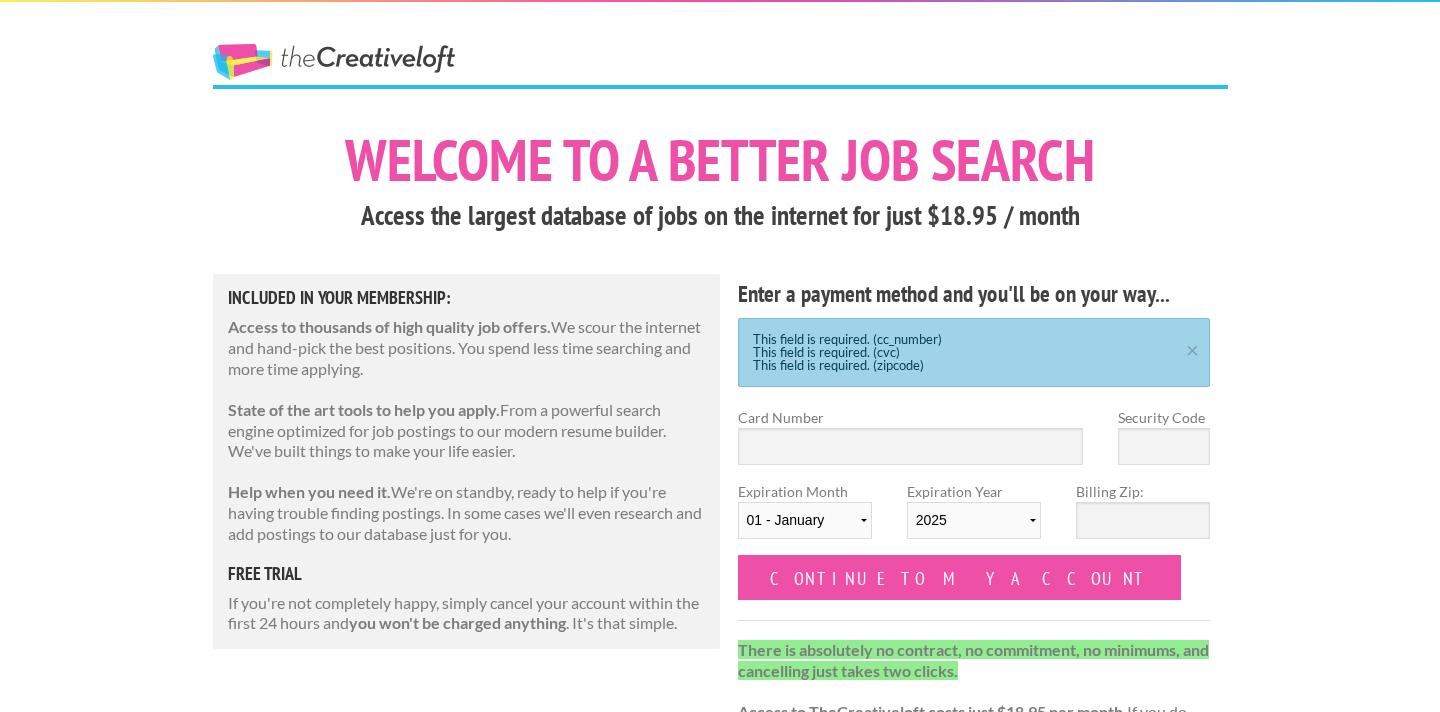 scroll, scrollTop: 0, scrollLeft: 0, axis: both 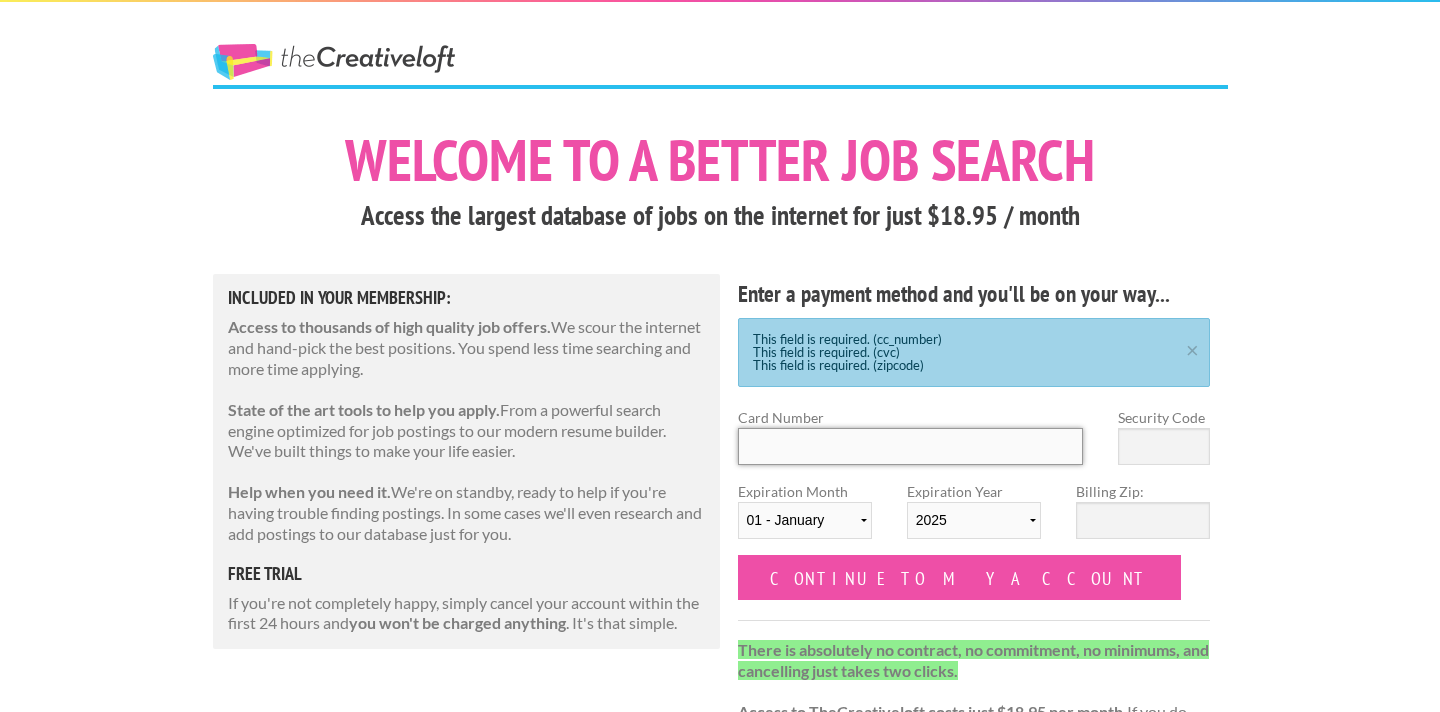 click on "Card Number" at bounding box center [911, 446] 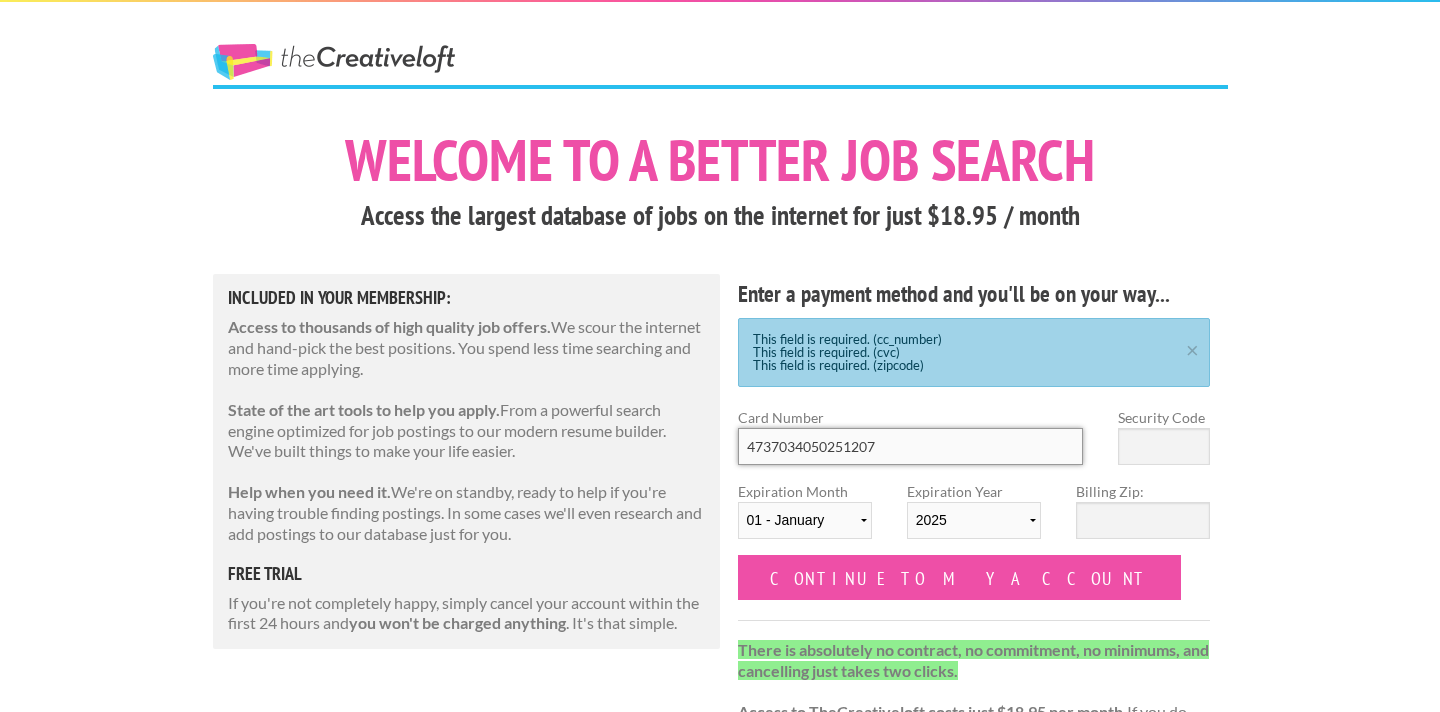 type on "294" 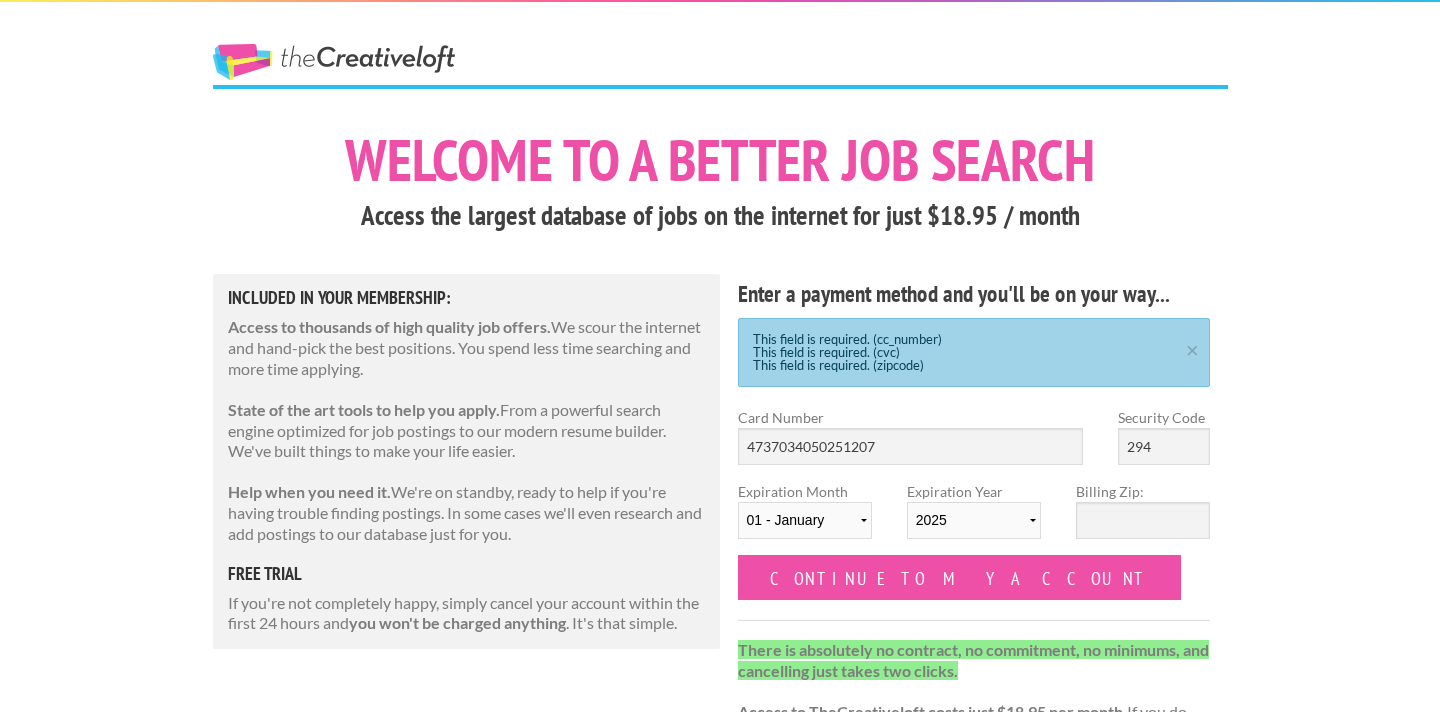 select on "06" 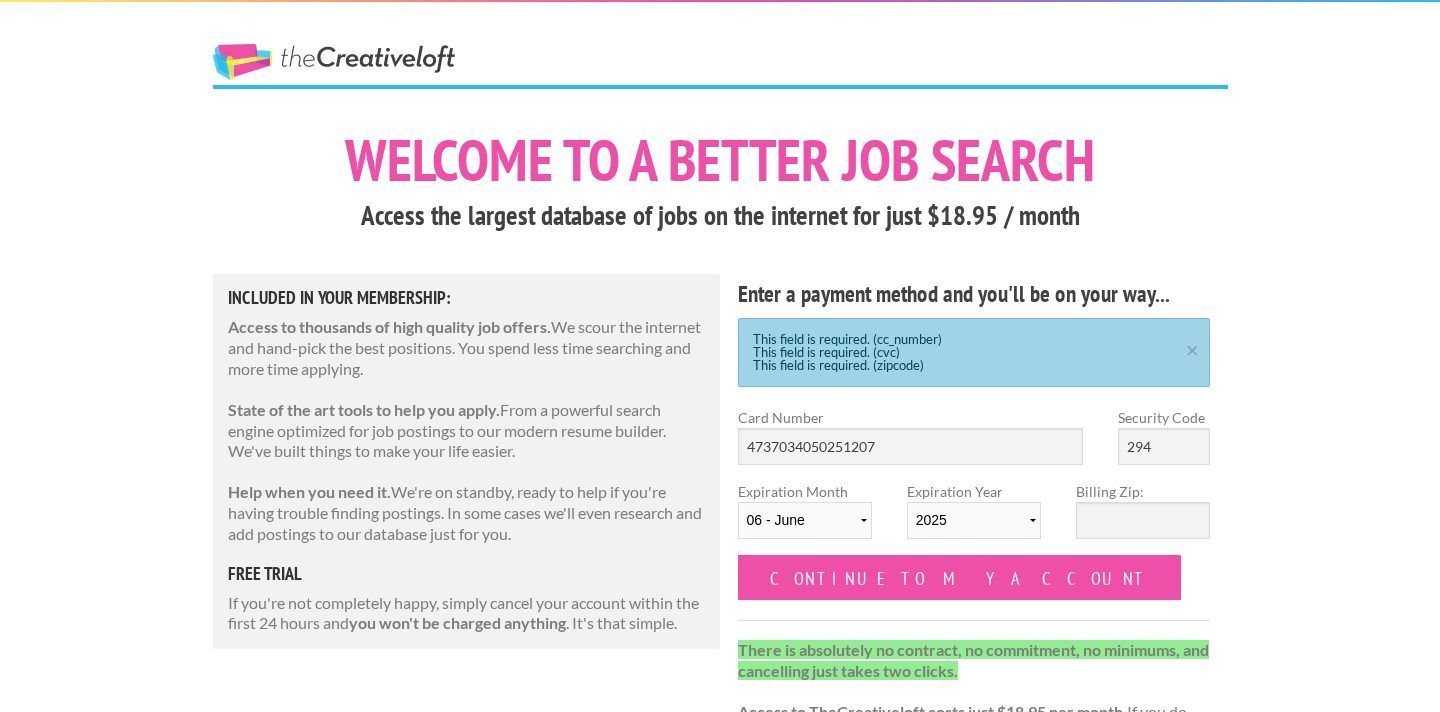 select on "2029" 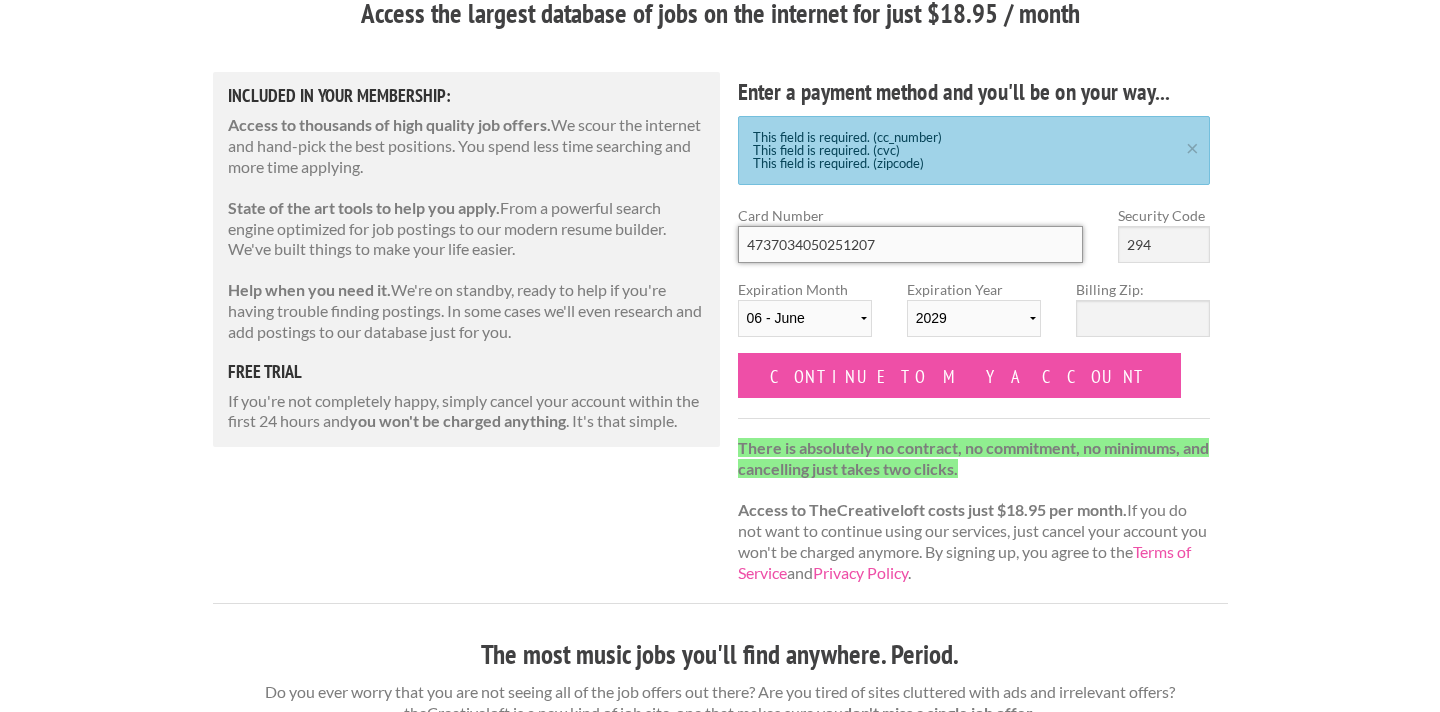 scroll, scrollTop: 205, scrollLeft: 0, axis: vertical 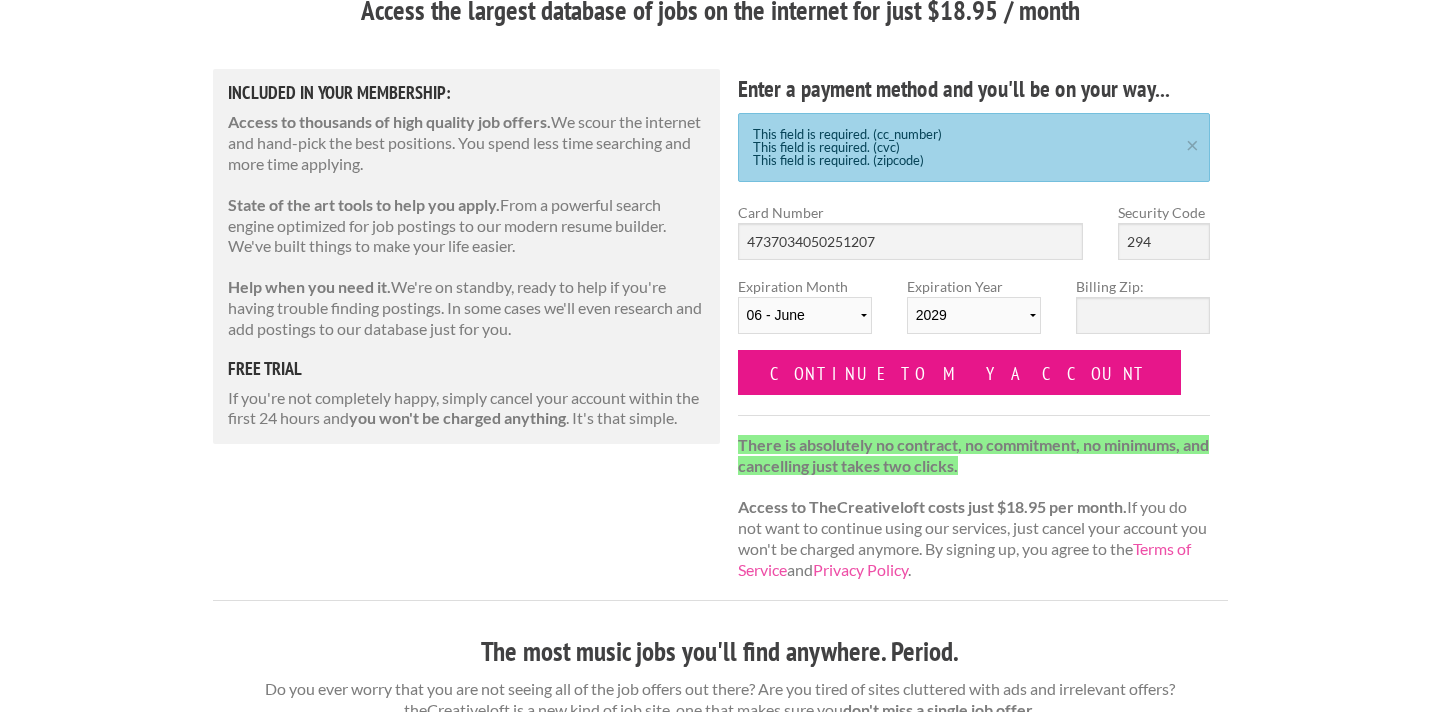 click on "Continue to my account" at bounding box center (960, 372) 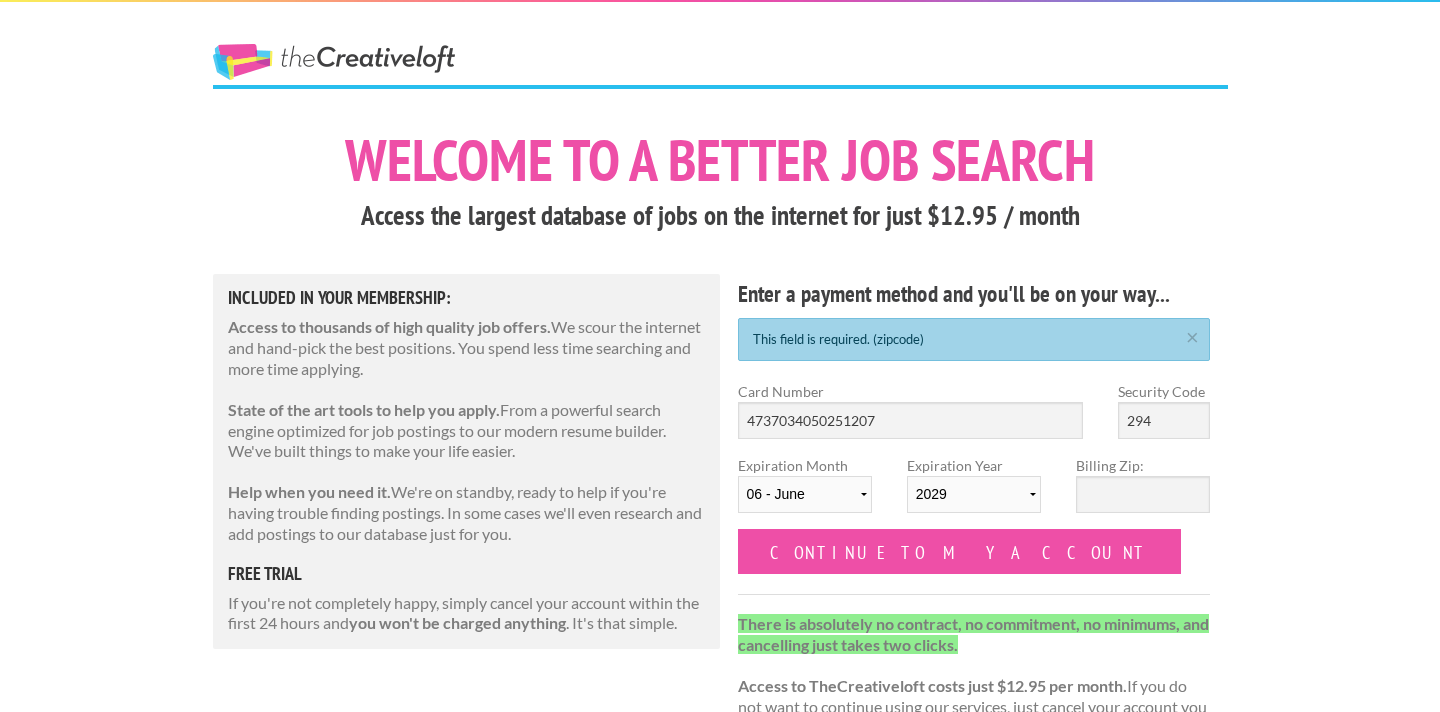 scroll, scrollTop: 0, scrollLeft: 0, axis: both 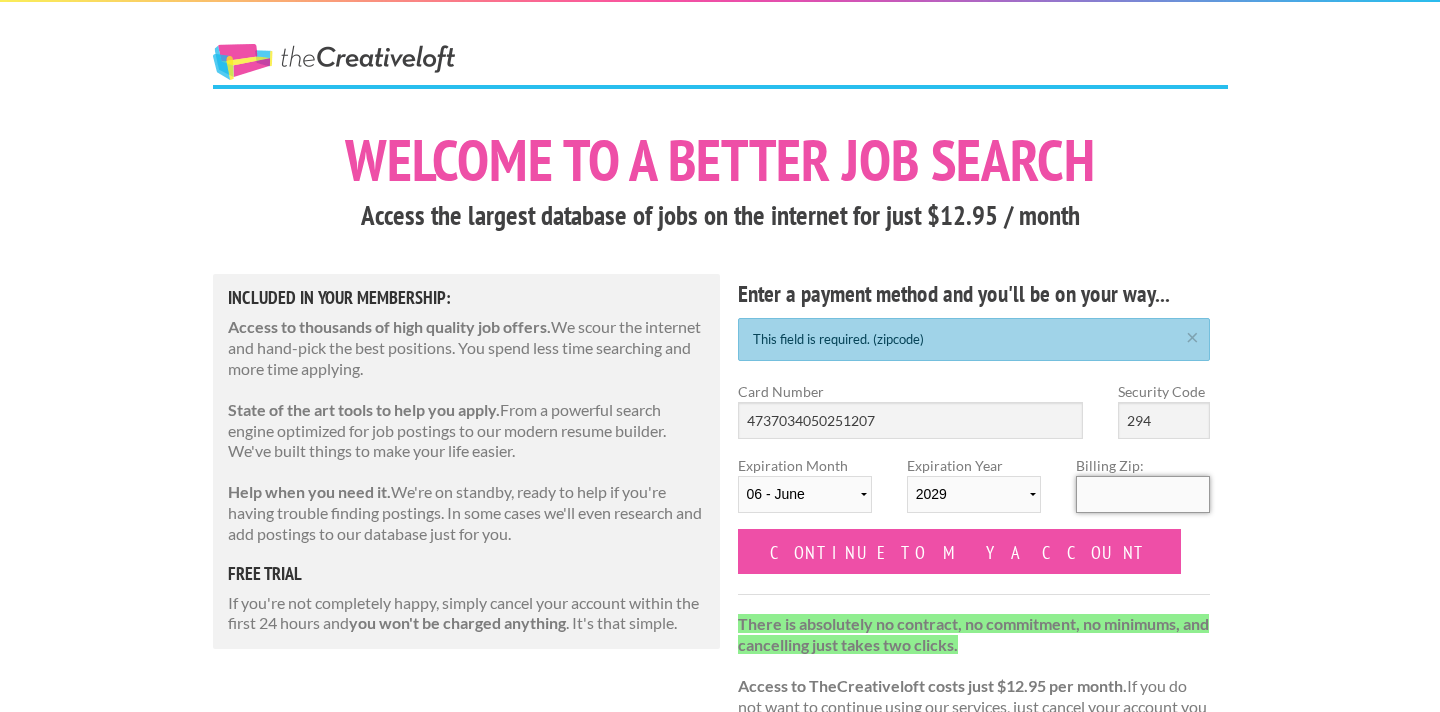 click on "Billing Zip:" at bounding box center (1143, 494) 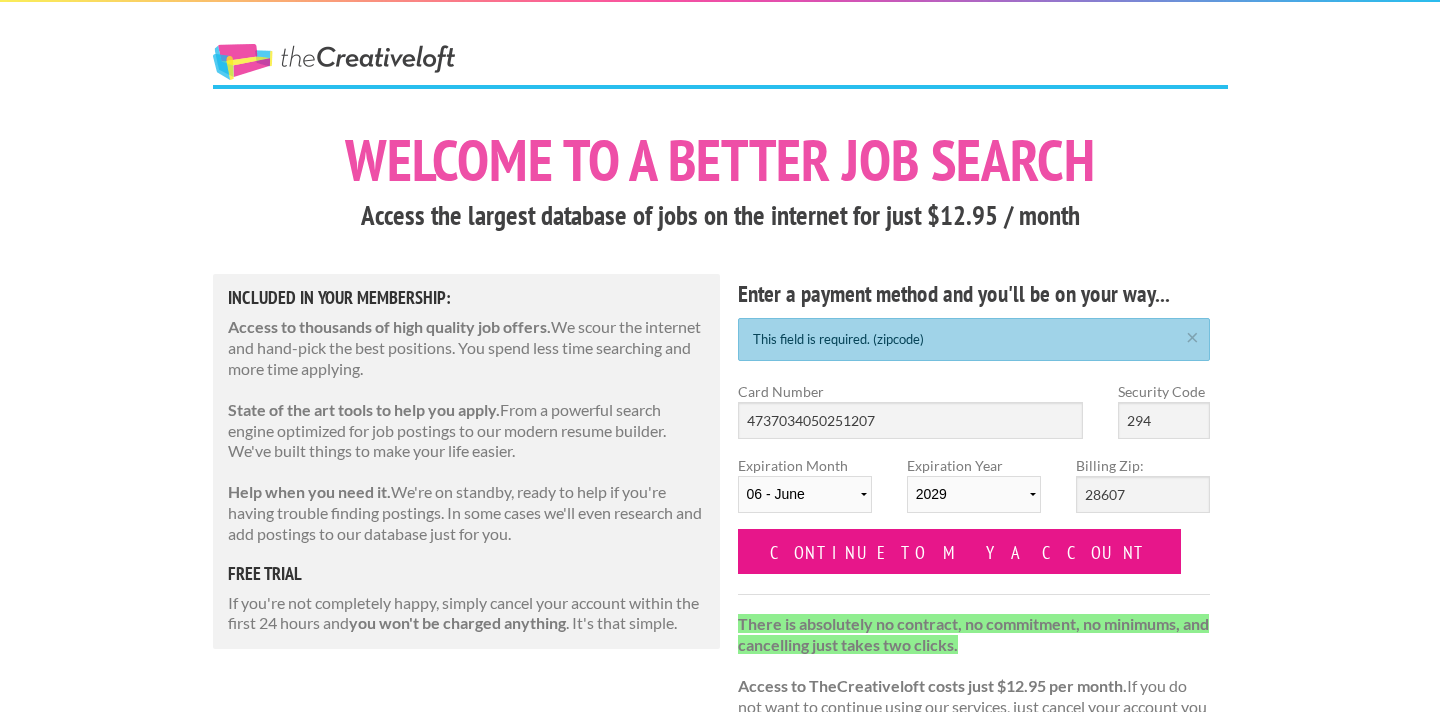click on "Continue to my account" at bounding box center (960, 551) 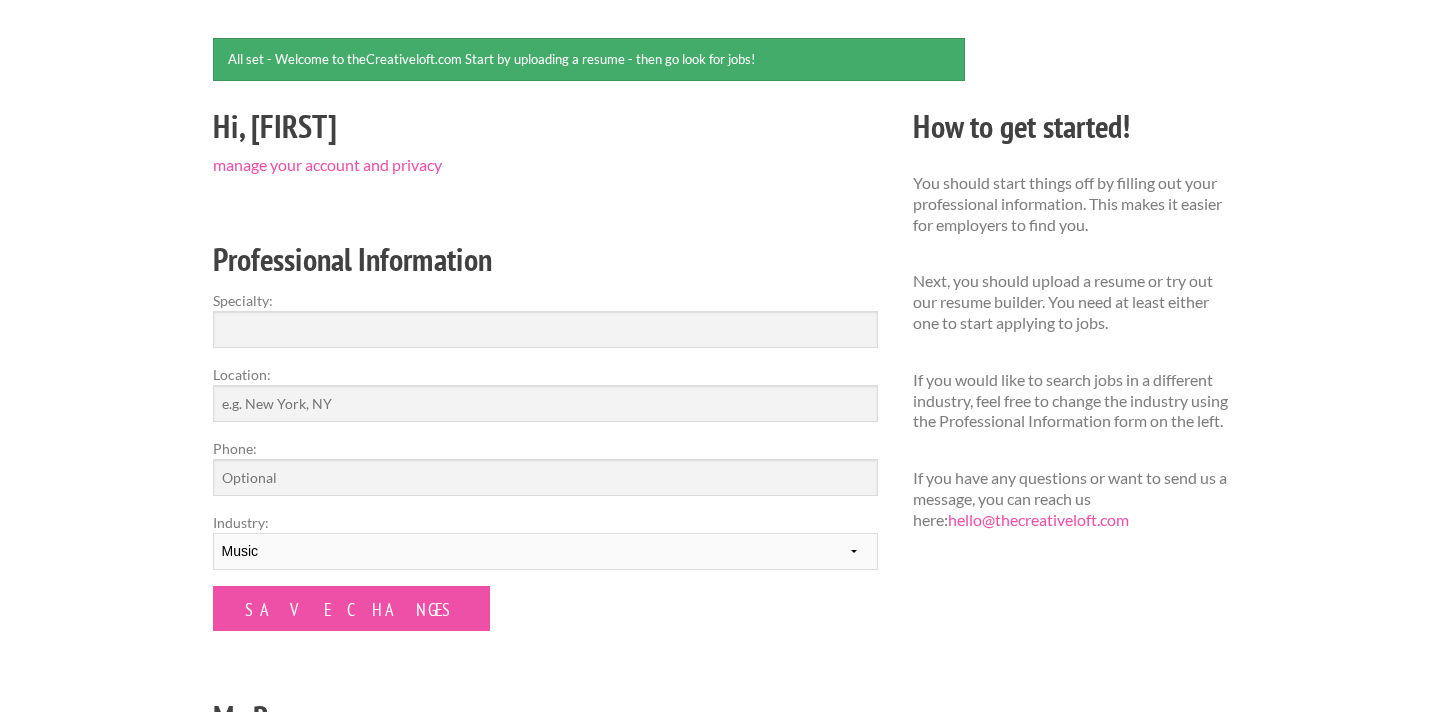 scroll, scrollTop: 157, scrollLeft: 0, axis: vertical 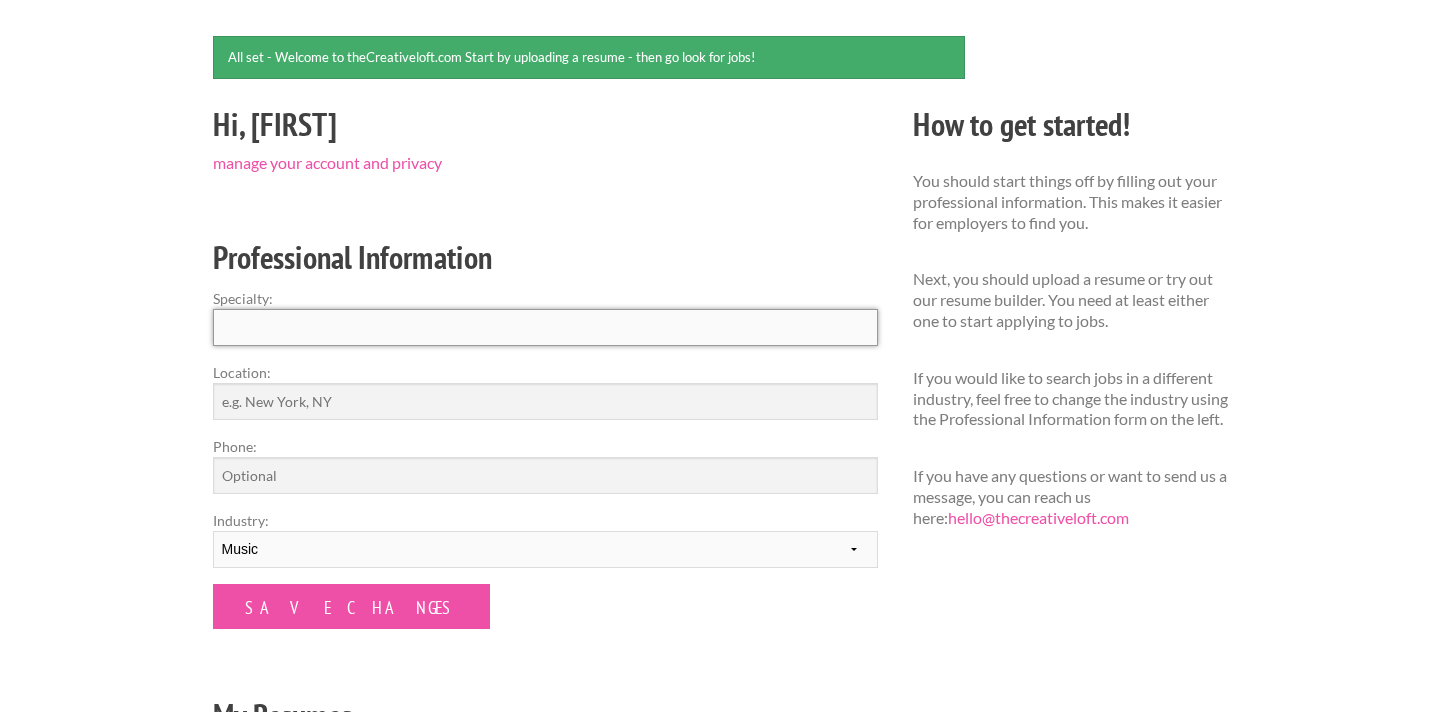 click on "Specialty:" at bounding box center [545, 327] 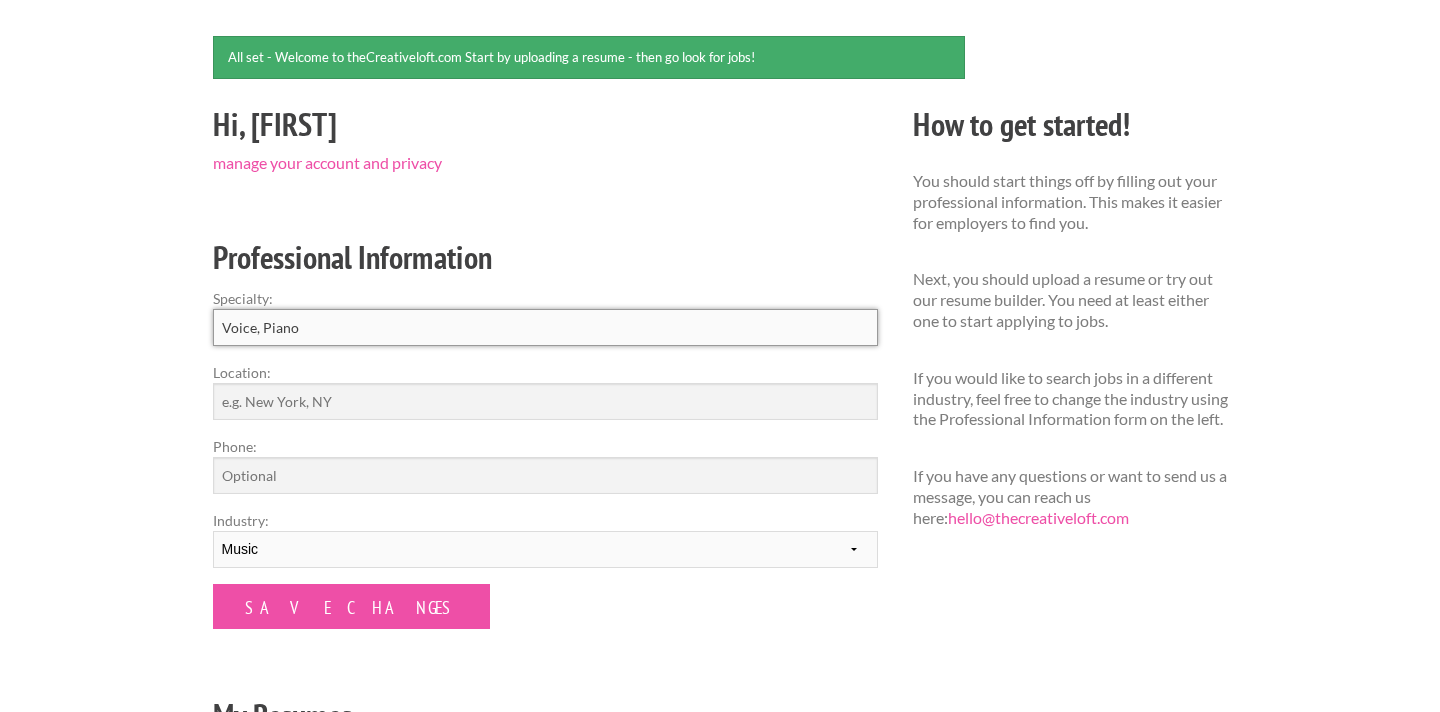 type on "Voice, Piano" 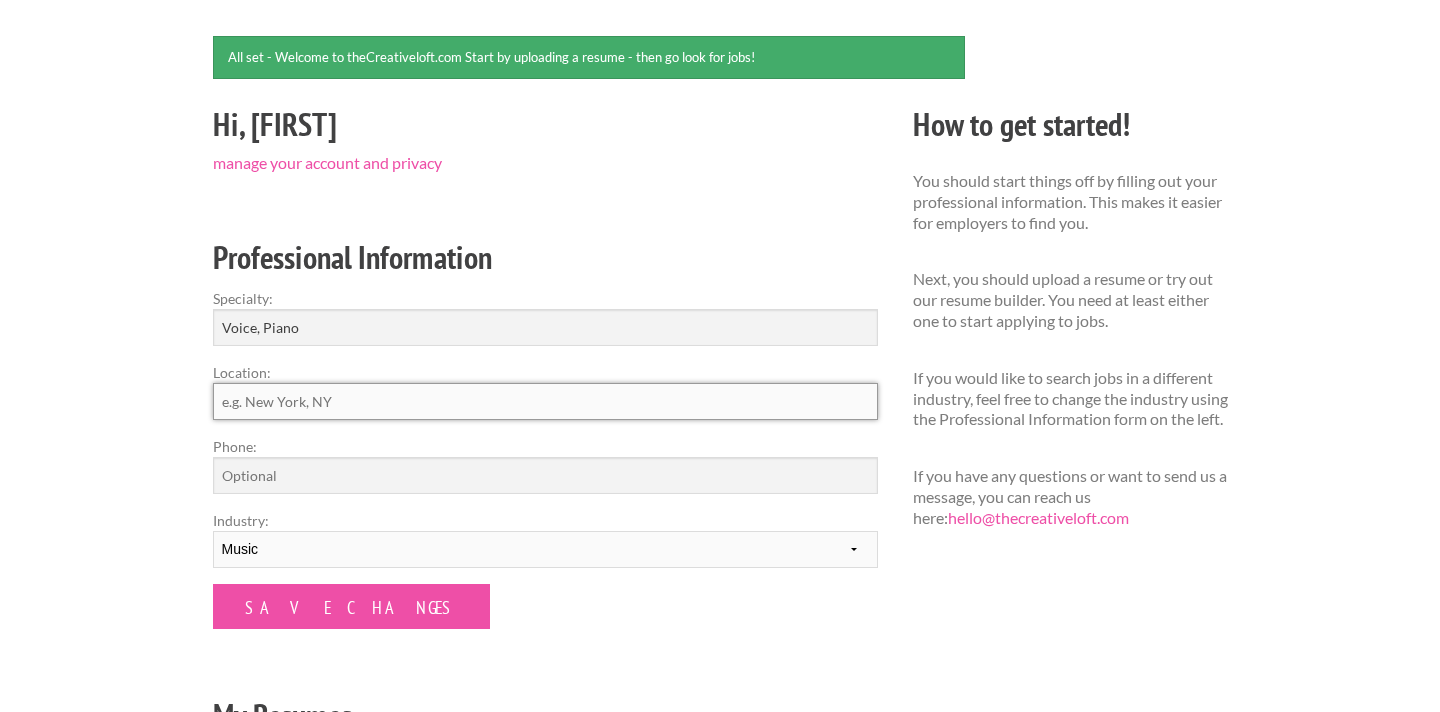 click on "Location:" at bounding box center [545, 401] 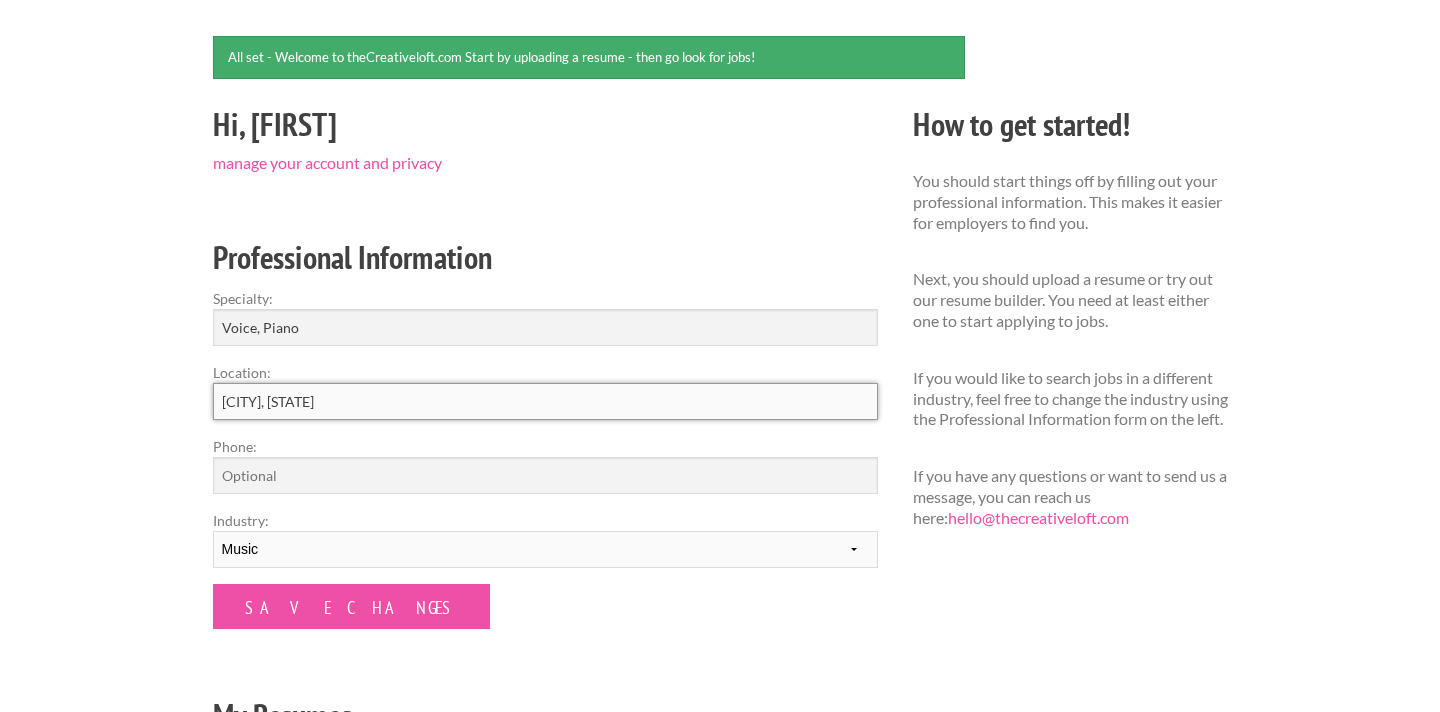 type on "Huntersville, NC" 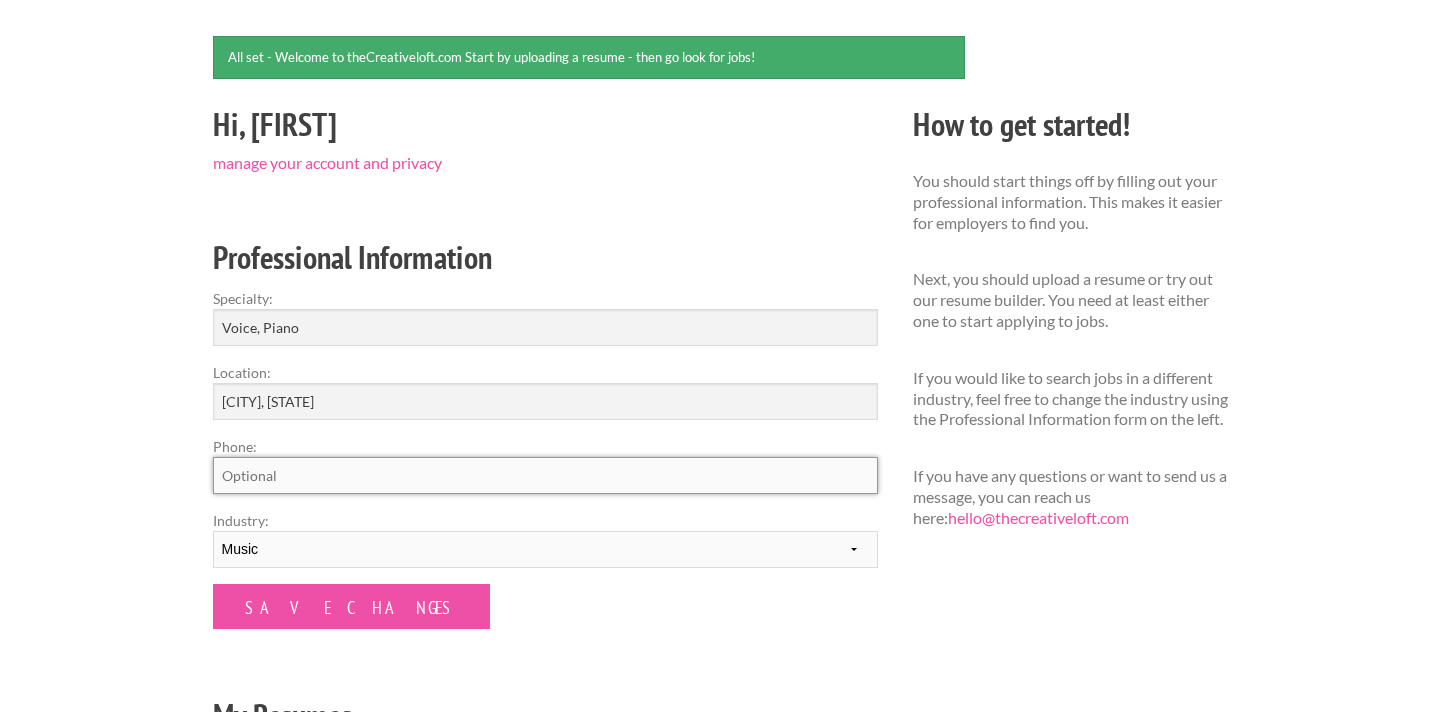 click on "Phone:" at bounding box center (545, 475) 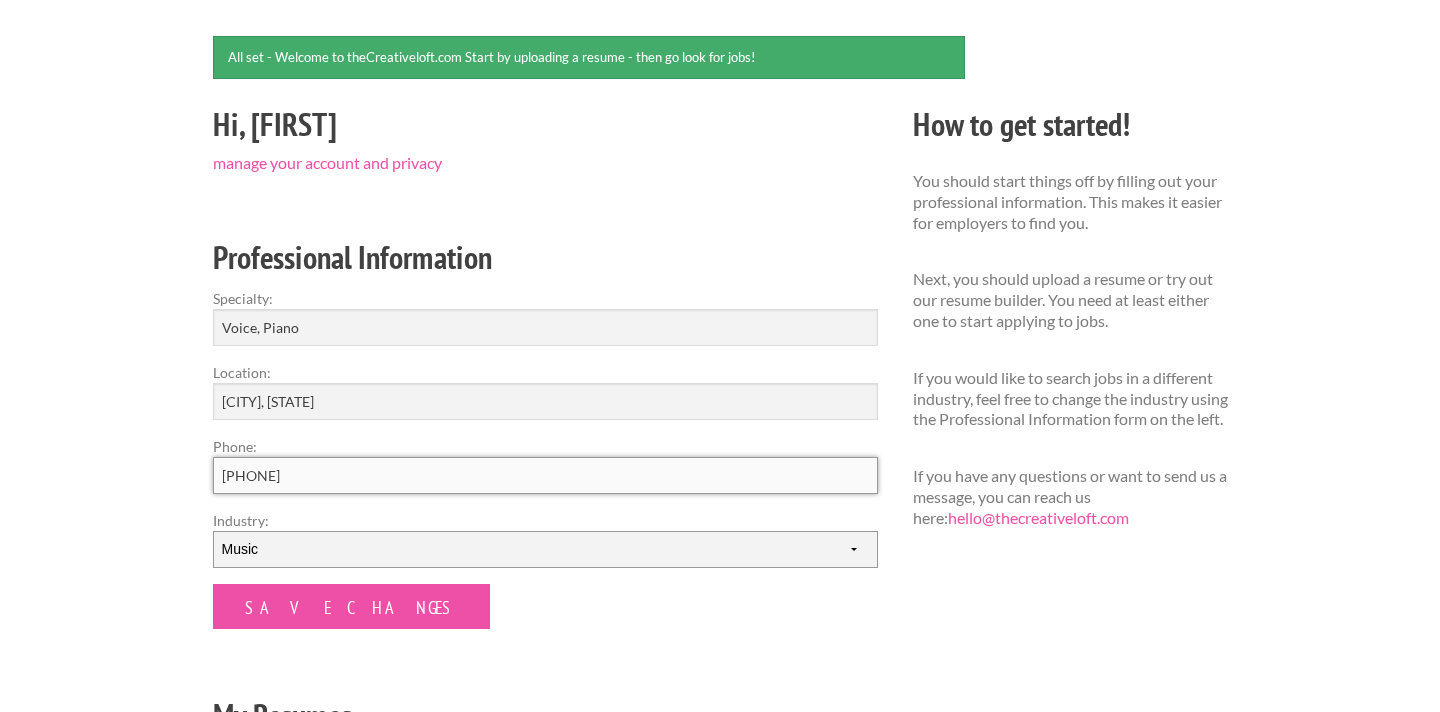 type on "4789602335" 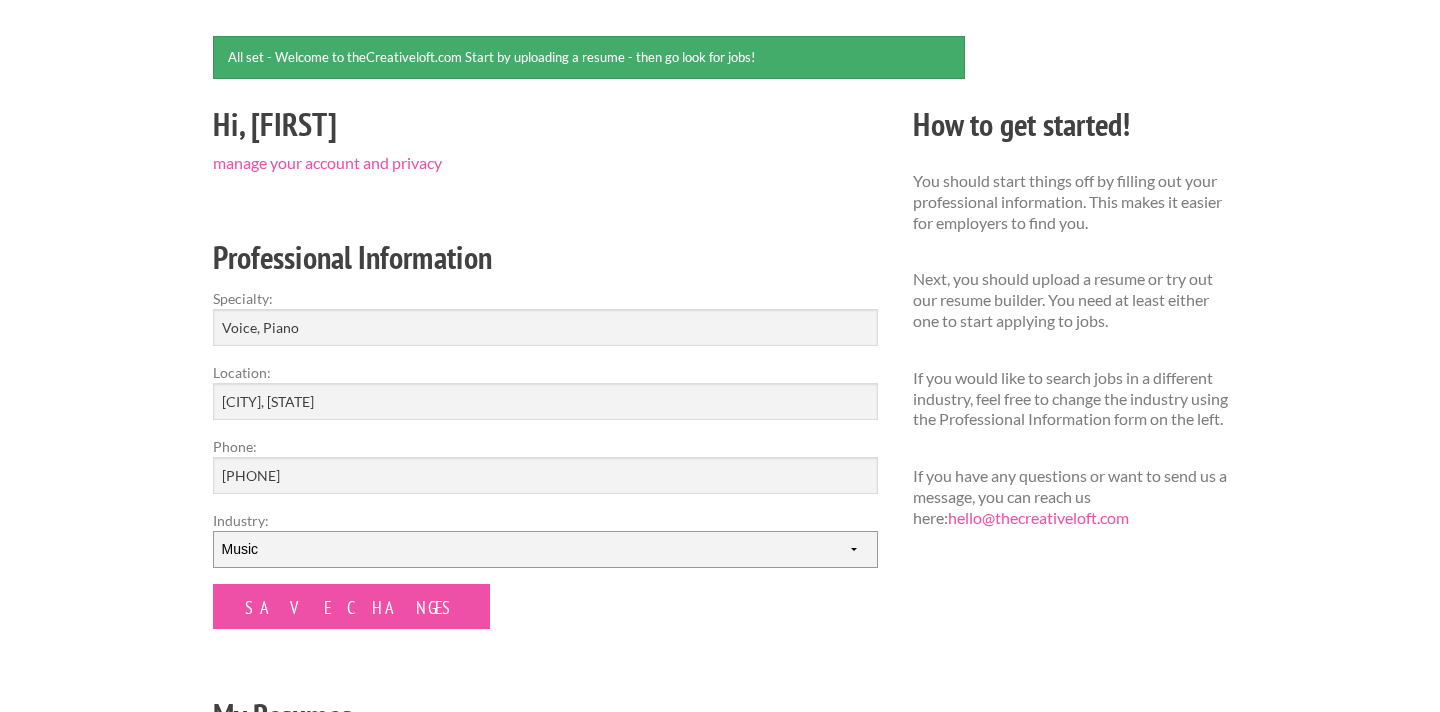 click on "---------
Fashion
Interior Design
Photography
Event Planning
Entertainment
Music
Advertising
Graphic Design" at bounding box center [545, 549] 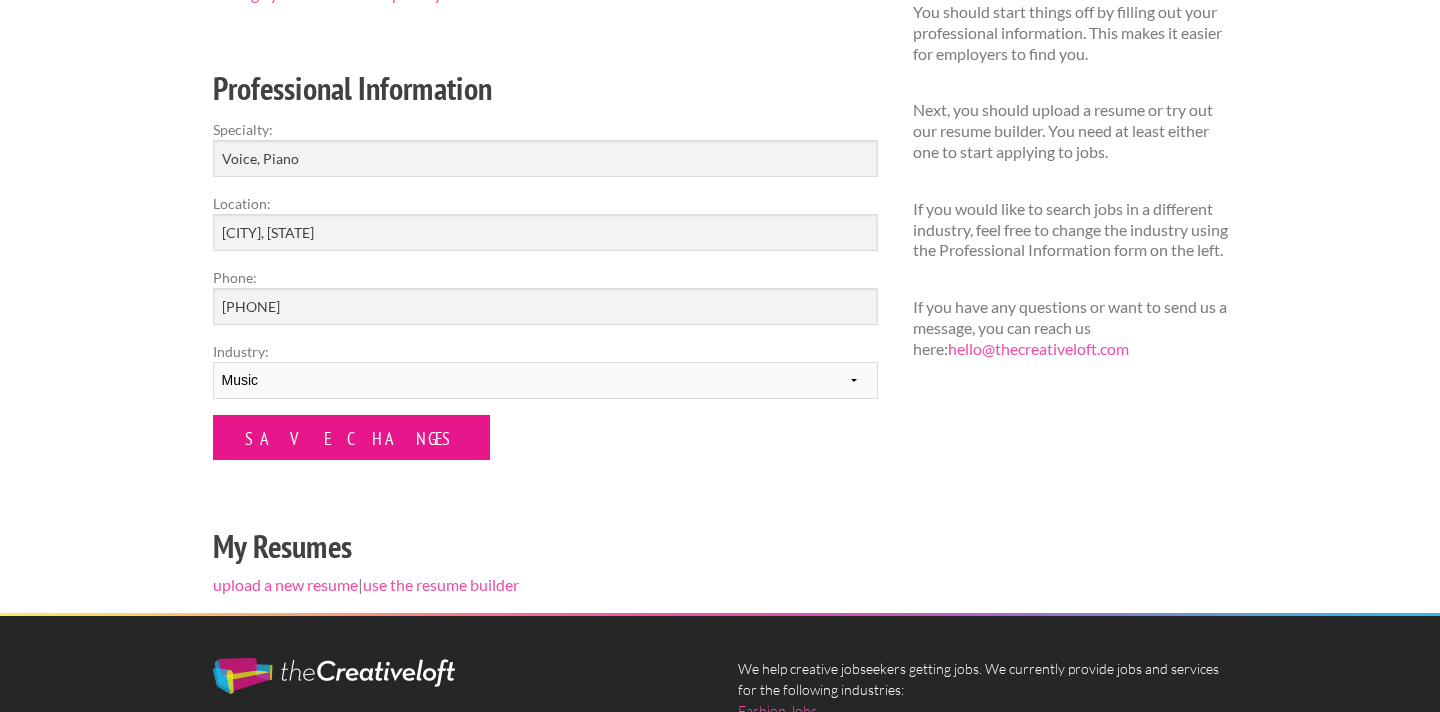 scroll, scrollTop: 328, scrollLeft: 0, axis: vertical 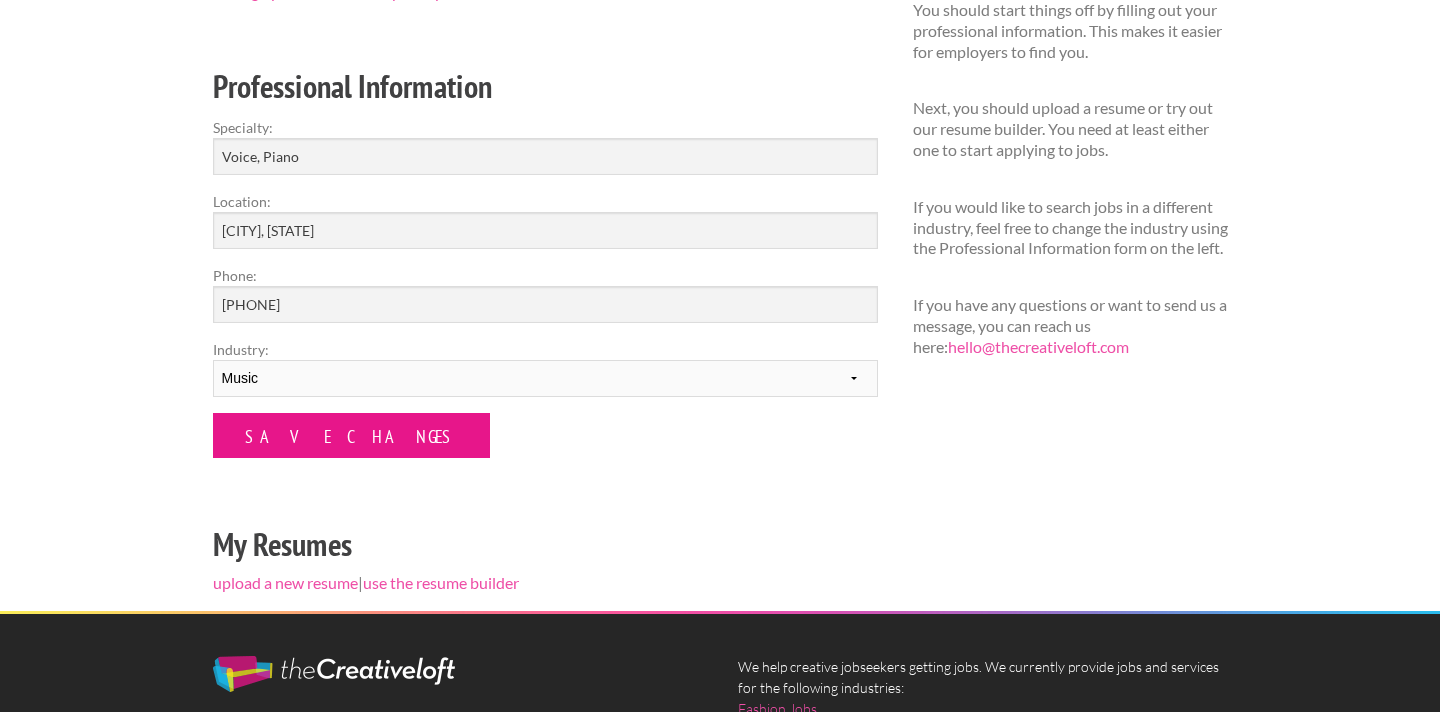 click on "Save Changes" at bounding box center (351, 435) 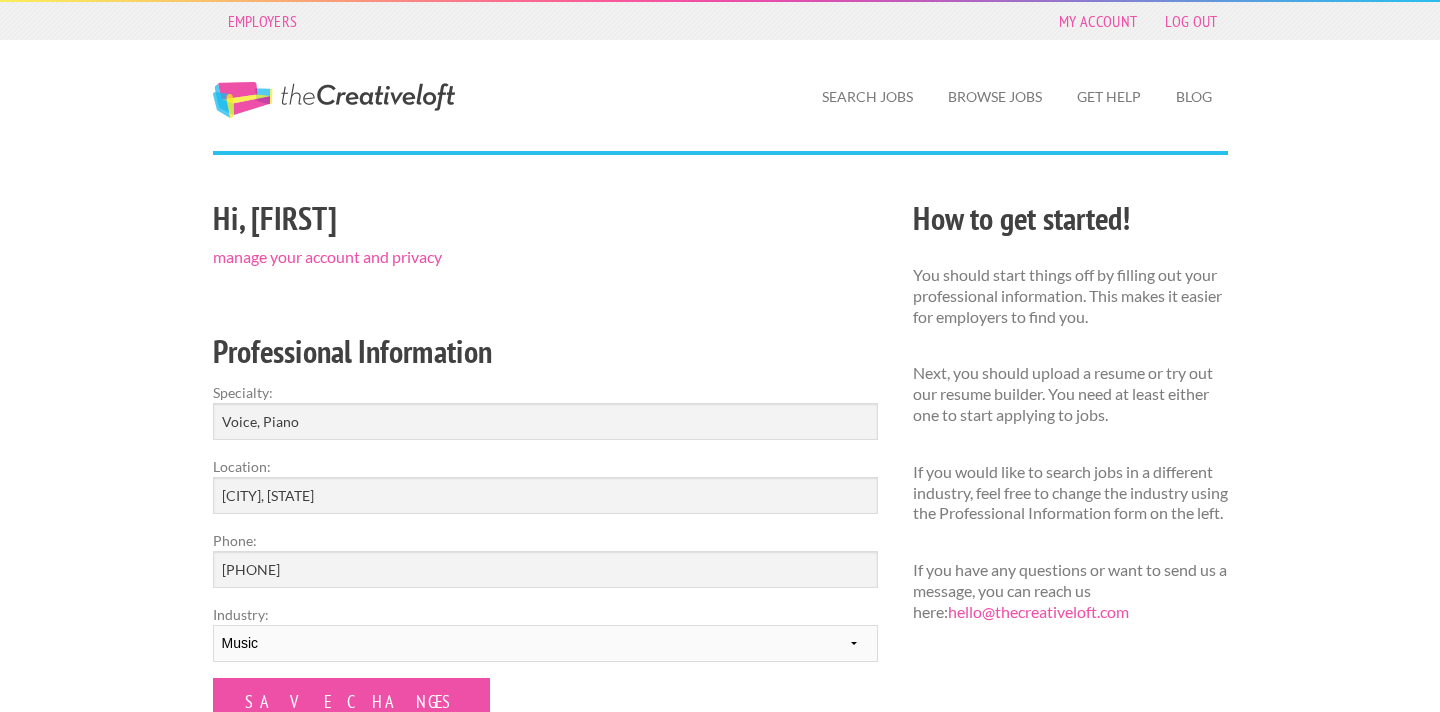 scroll, scrollTop: 129, scrollLeft: 0, axis: vertical 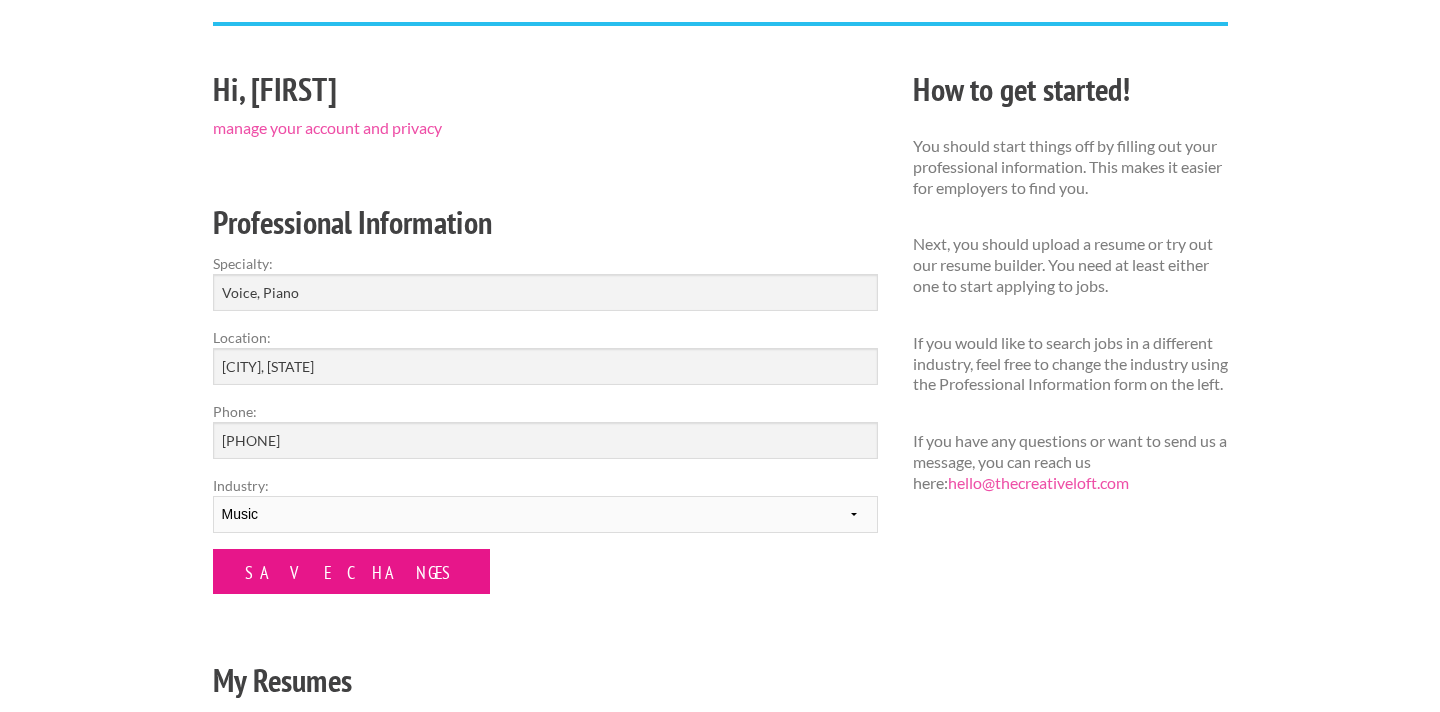click on "Save Changes" at bounding box center [351, 571] 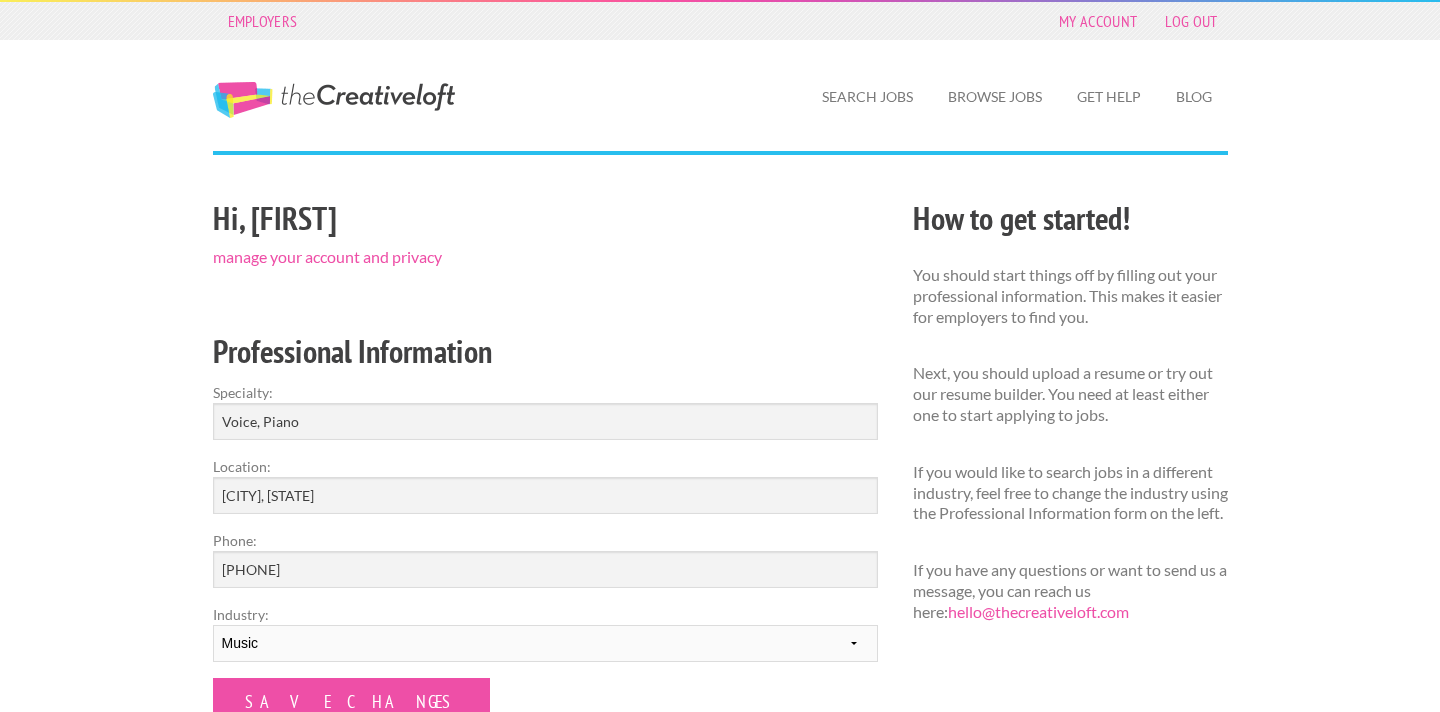 scroll, scrollTop: 0, scrollLeft: 0, axis: both 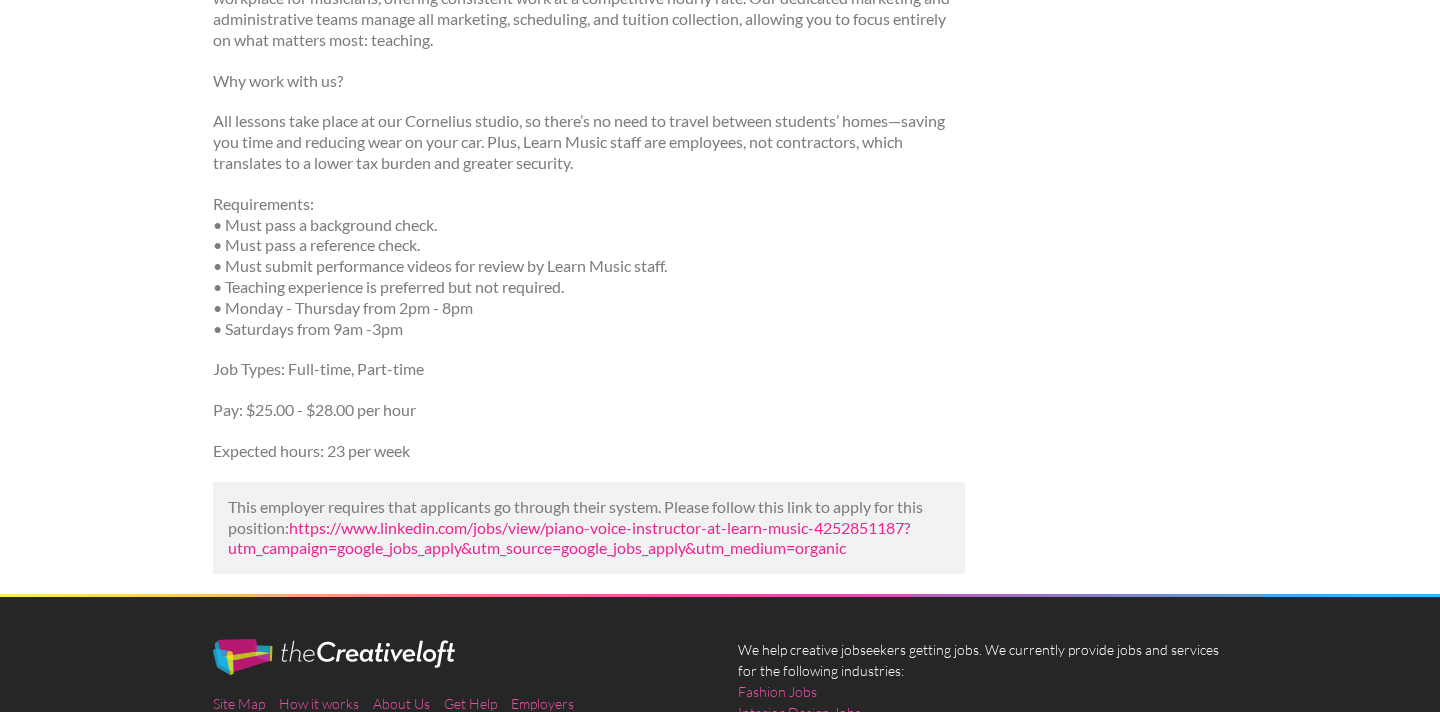 click on "https://www.linkedin.com/jobs/view/piano-voice-instructor-at-learn-music-4252851187?utm_campaign=google_jobs_apply&utm_source=google_jobs_apply&utm_medium=organic" at bounding box center [569, 538] 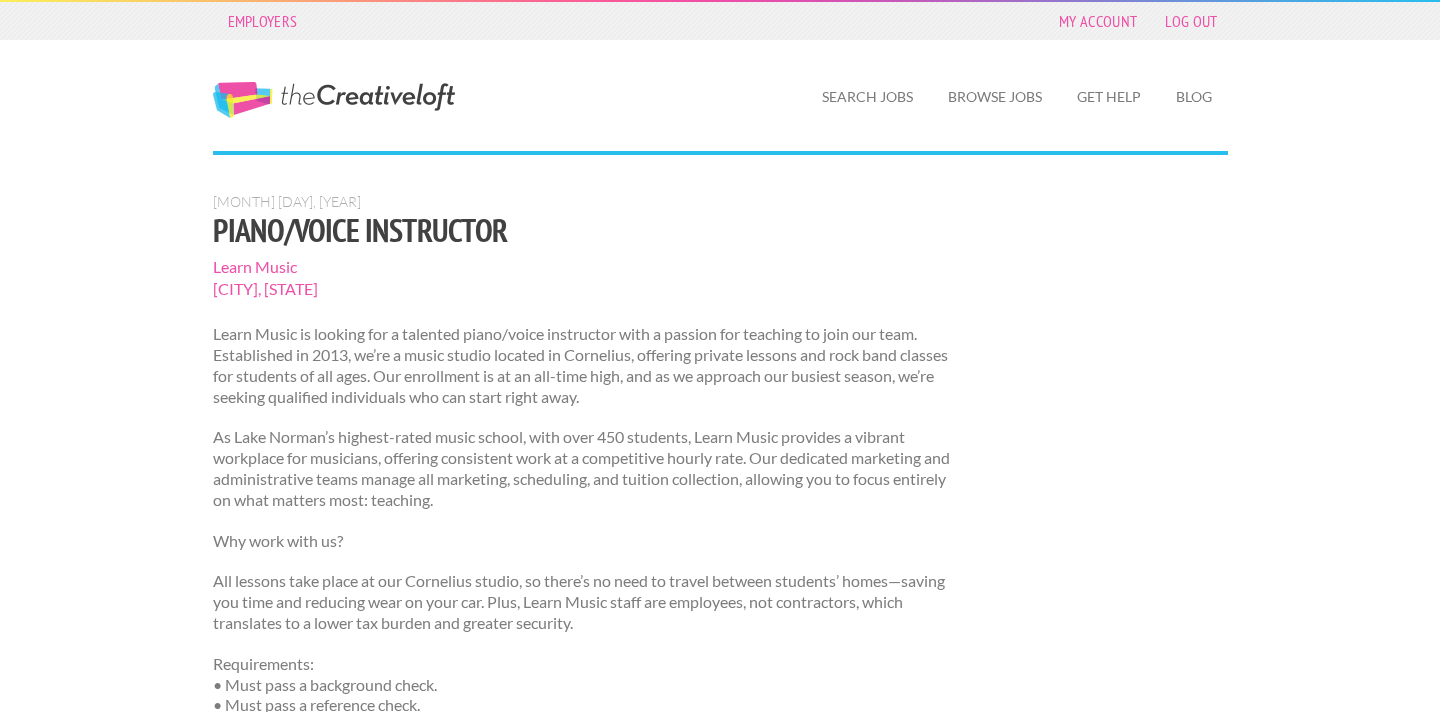 scroll, scrollTop: 0, scrollLeft: 0, axis: both 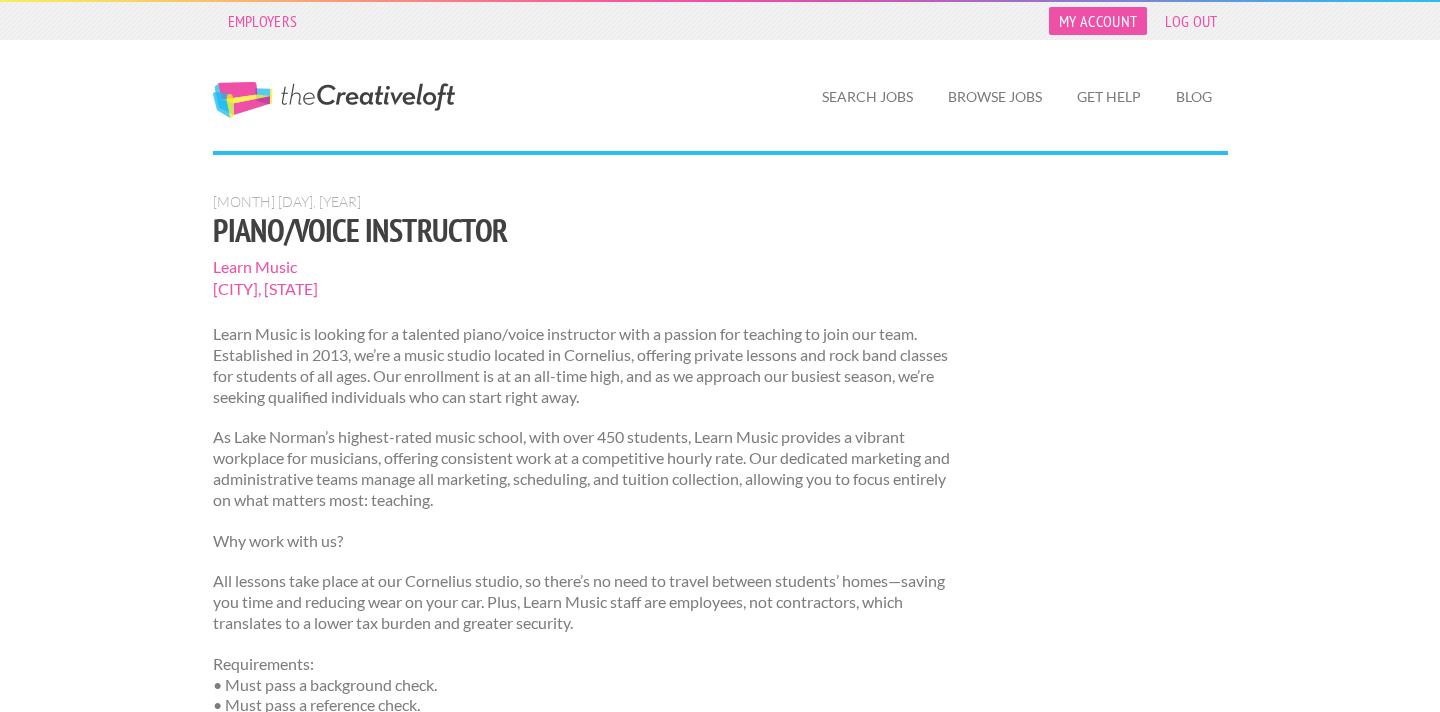 click on "My Account" at bounding box center [1098, 21] 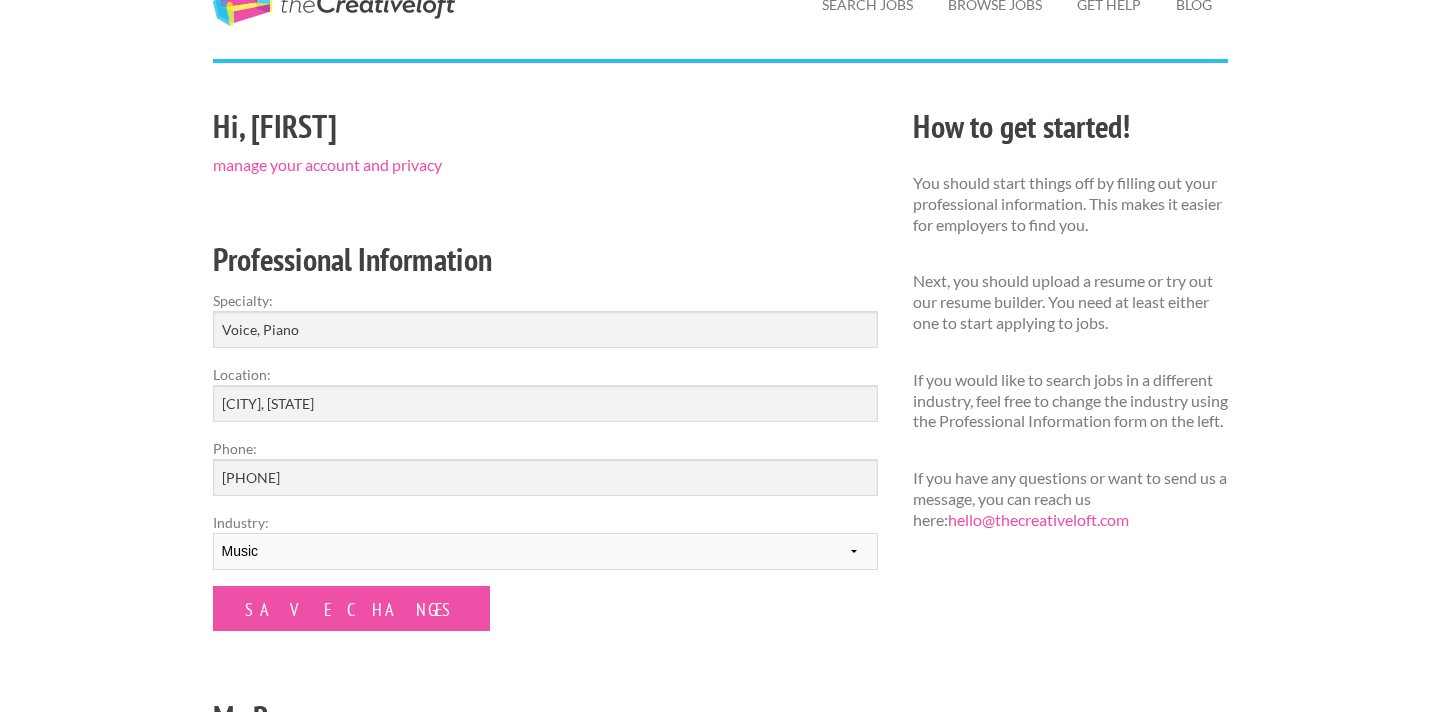 scroll, scrollTop: 0, scrollLeft: 0, axis: both 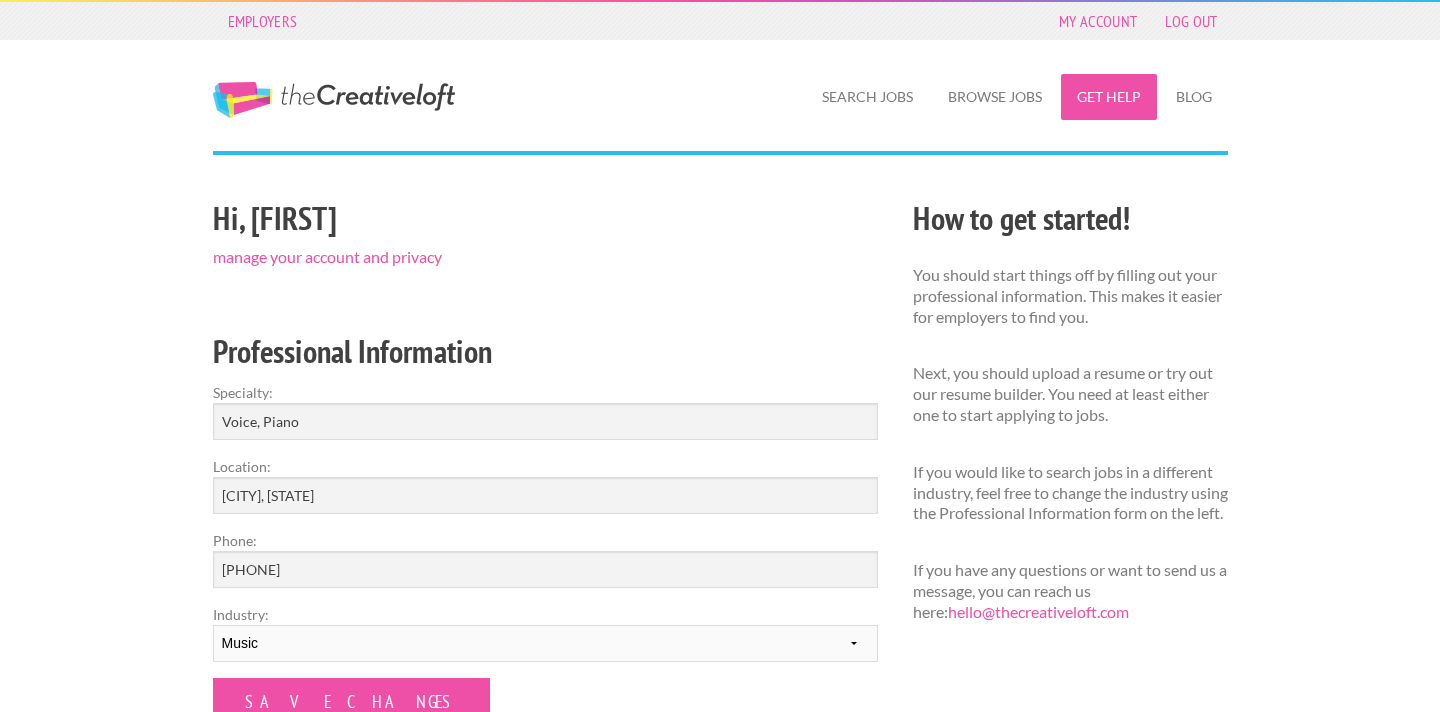 click on "Get Help" at bounding box center [1109, 97] 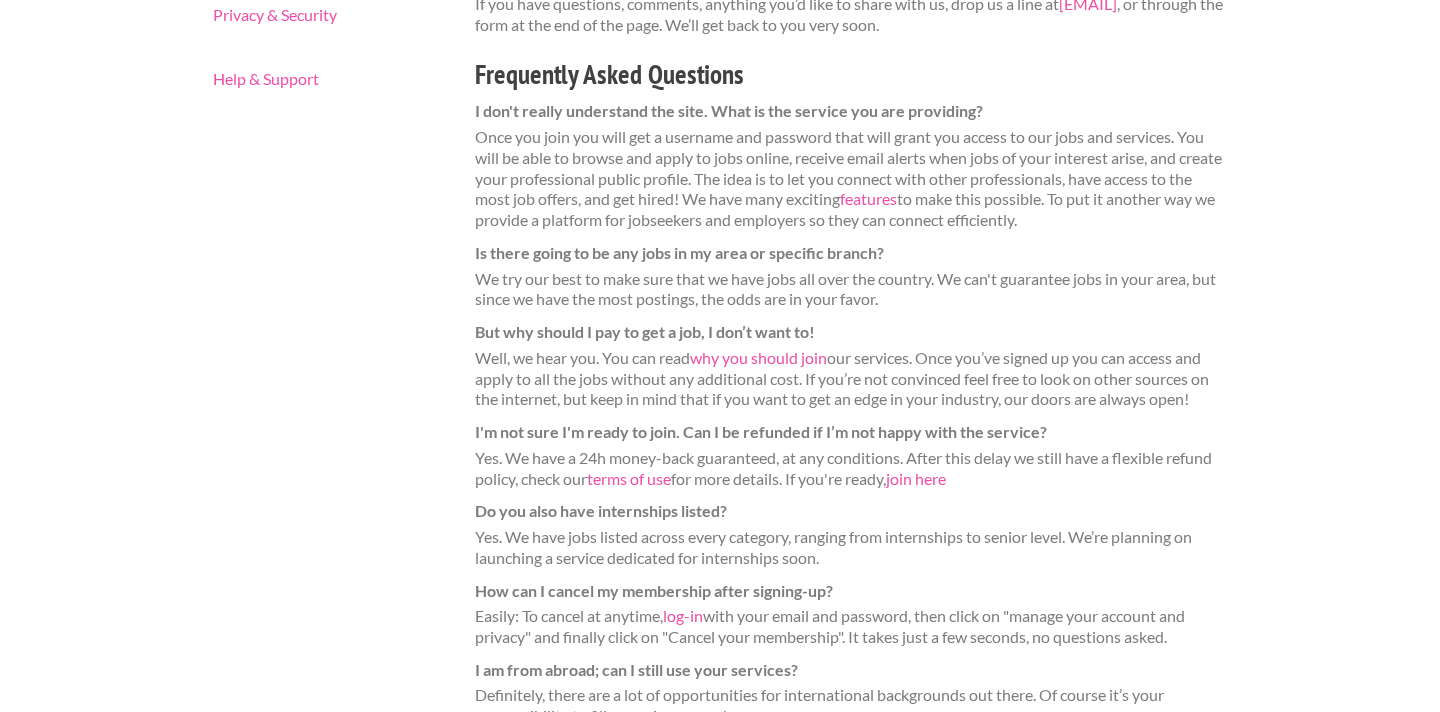 scroll, scrollTop: 0, scrollLeft: 0, axis: both 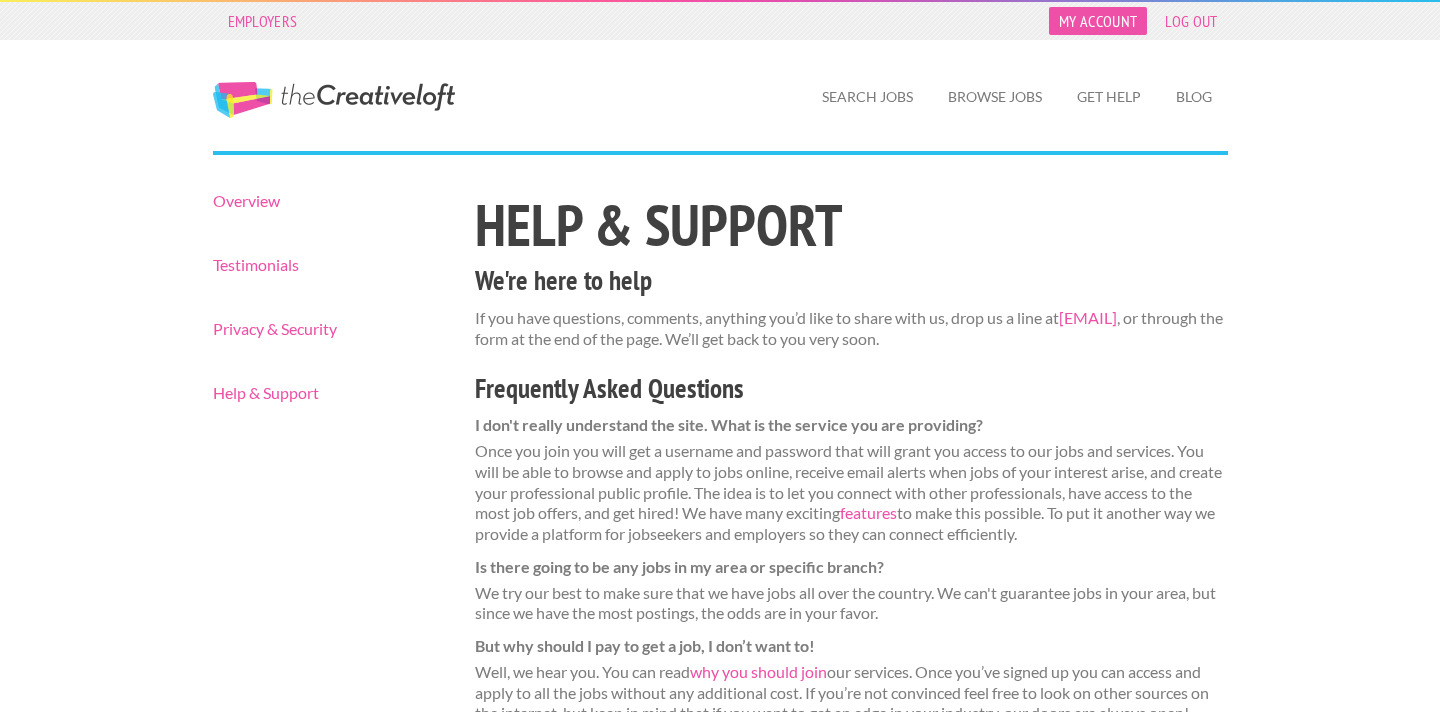 click on "My Account" at bounding box center [1098, 21] 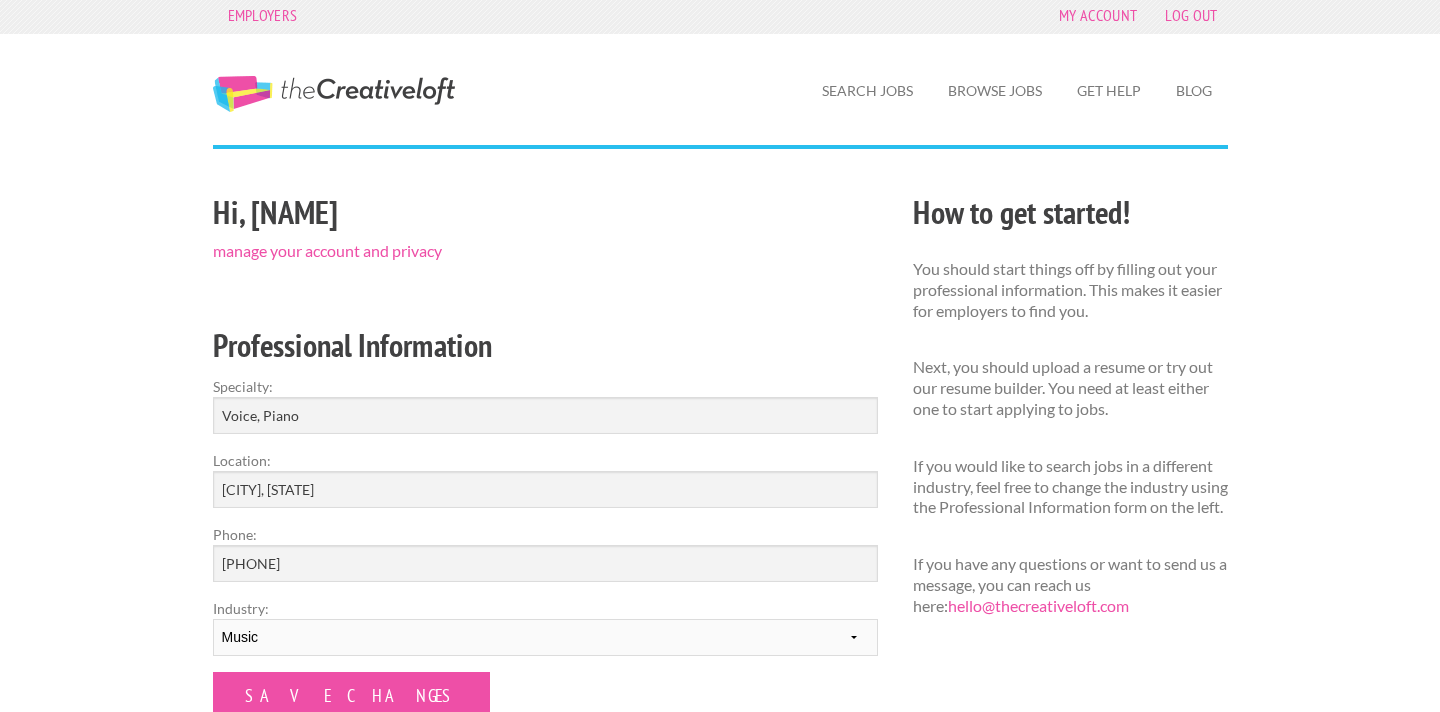 scroll, scrollTop: 0, scrollLeft: 0, axis: both 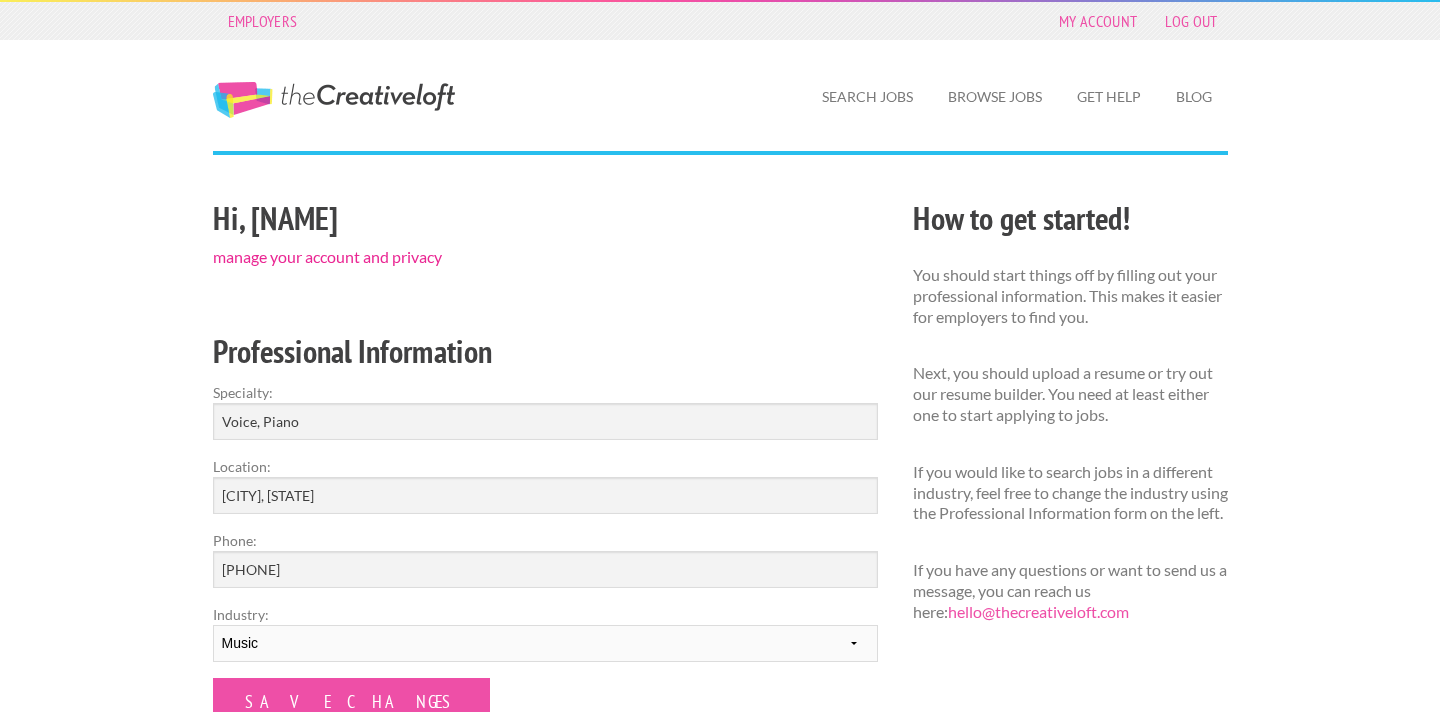 click on "manage your account and privacy" at bounding box center (327, 256) 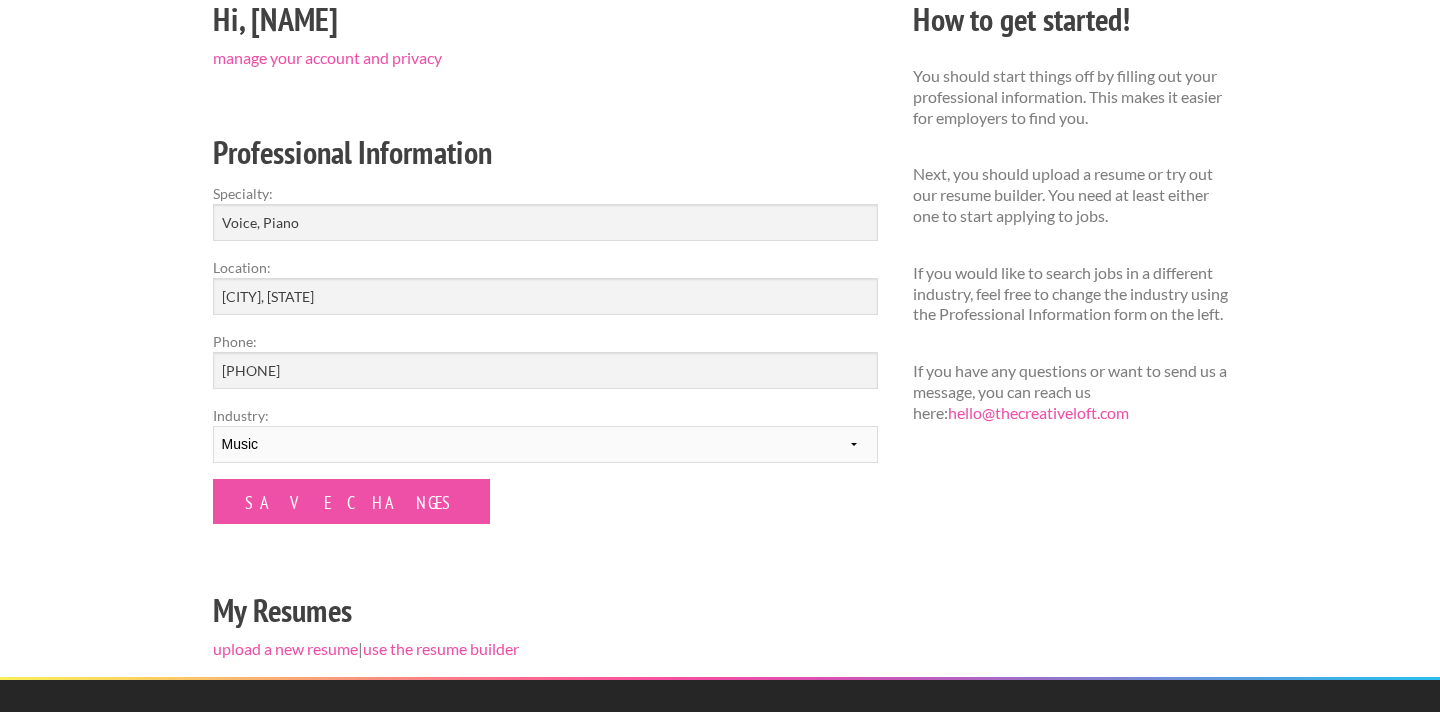 scroll, scrollTop: 0, scrollLeft: 0, axis: both 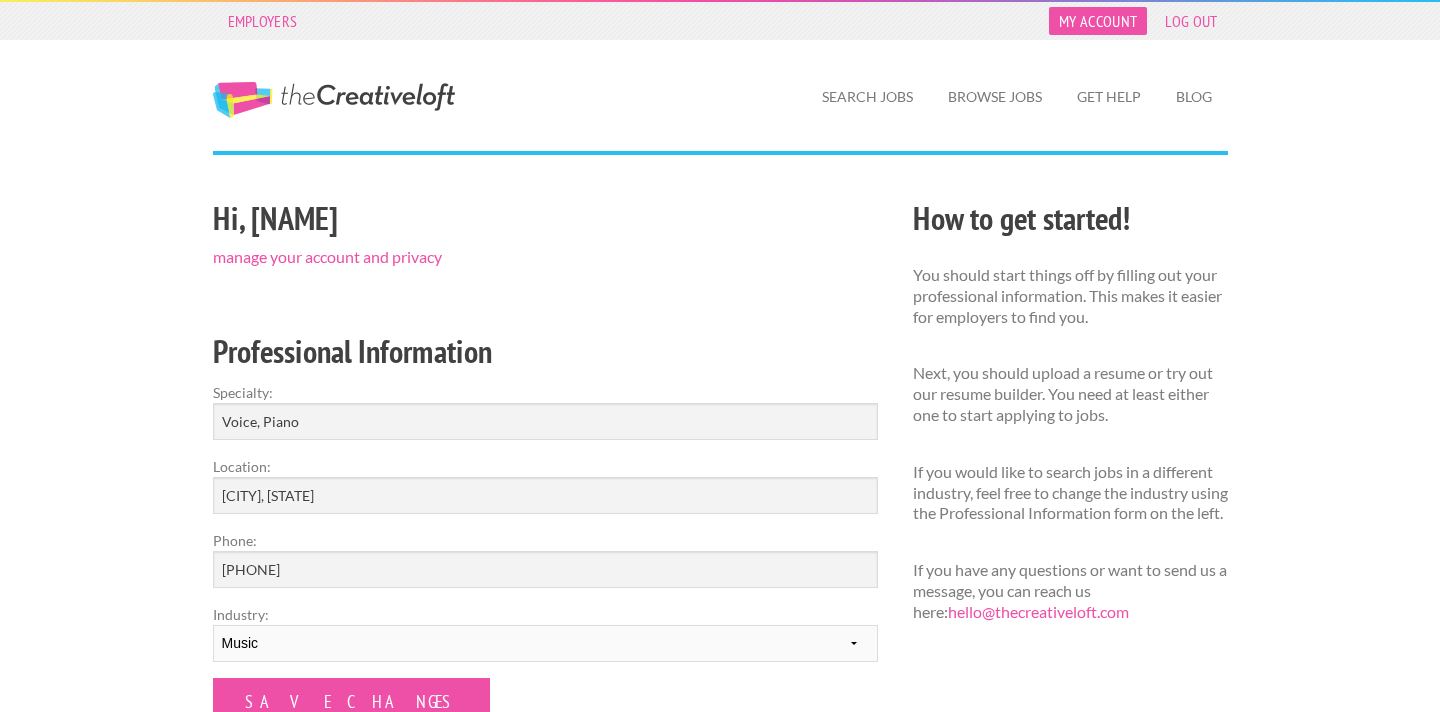 click on "My Account" at bounding box center [1098, 21] 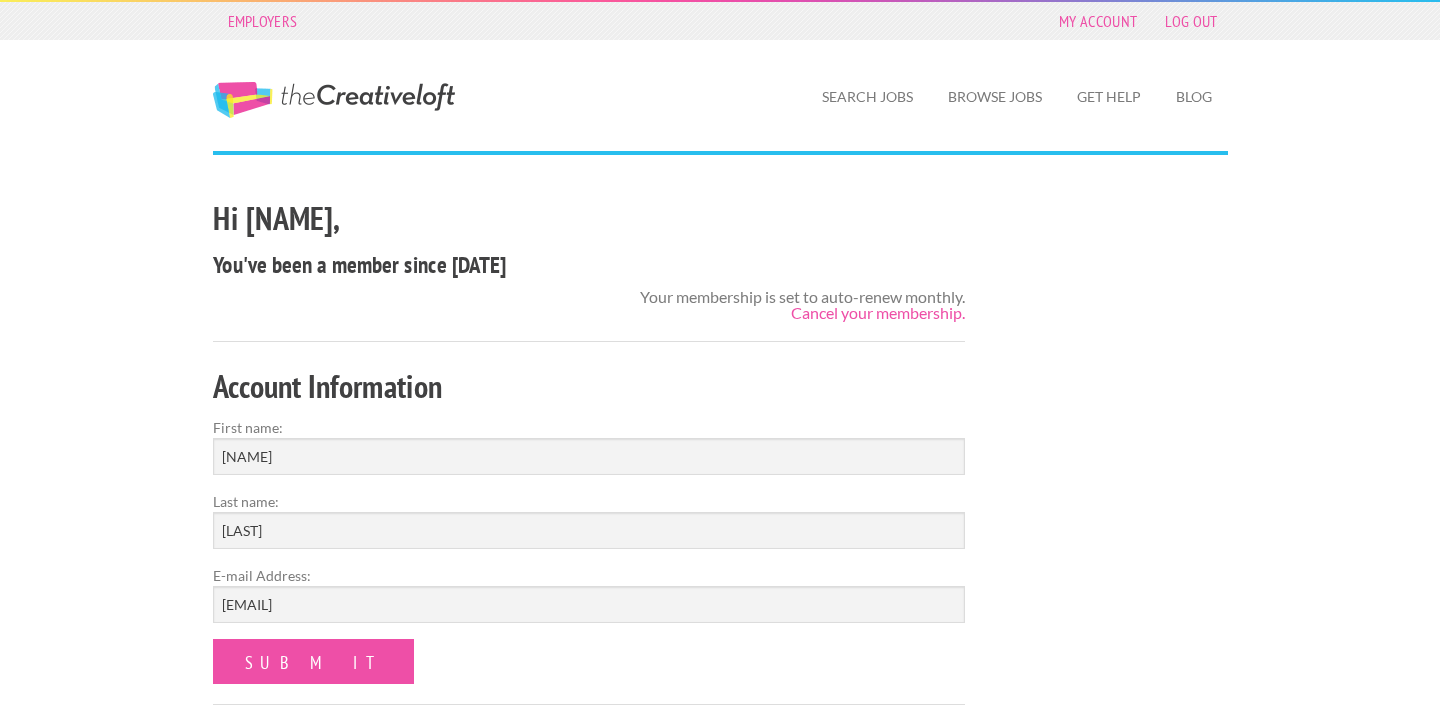 scroll, scrollTop: 0, scrollLeft: 0, axis: both 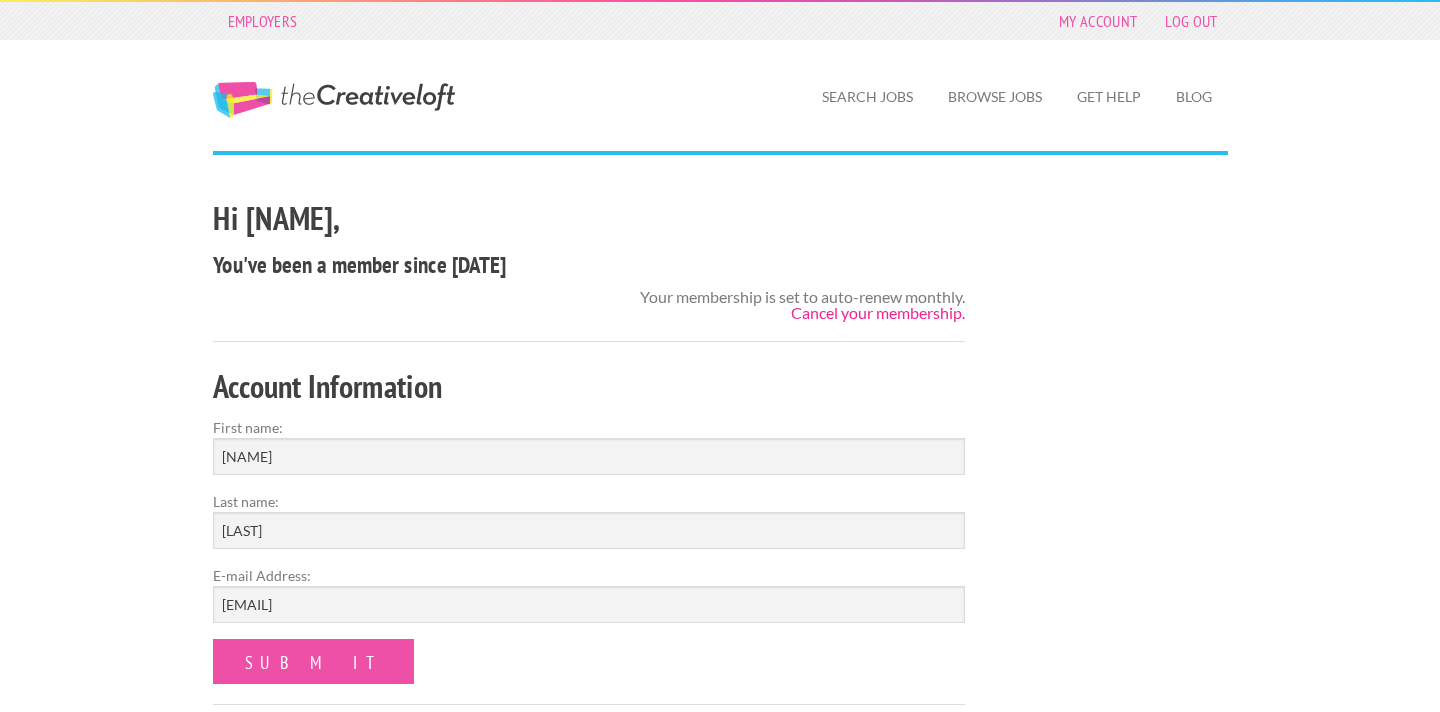 click on "Cancel your membership." at bounding box center [878, 312] 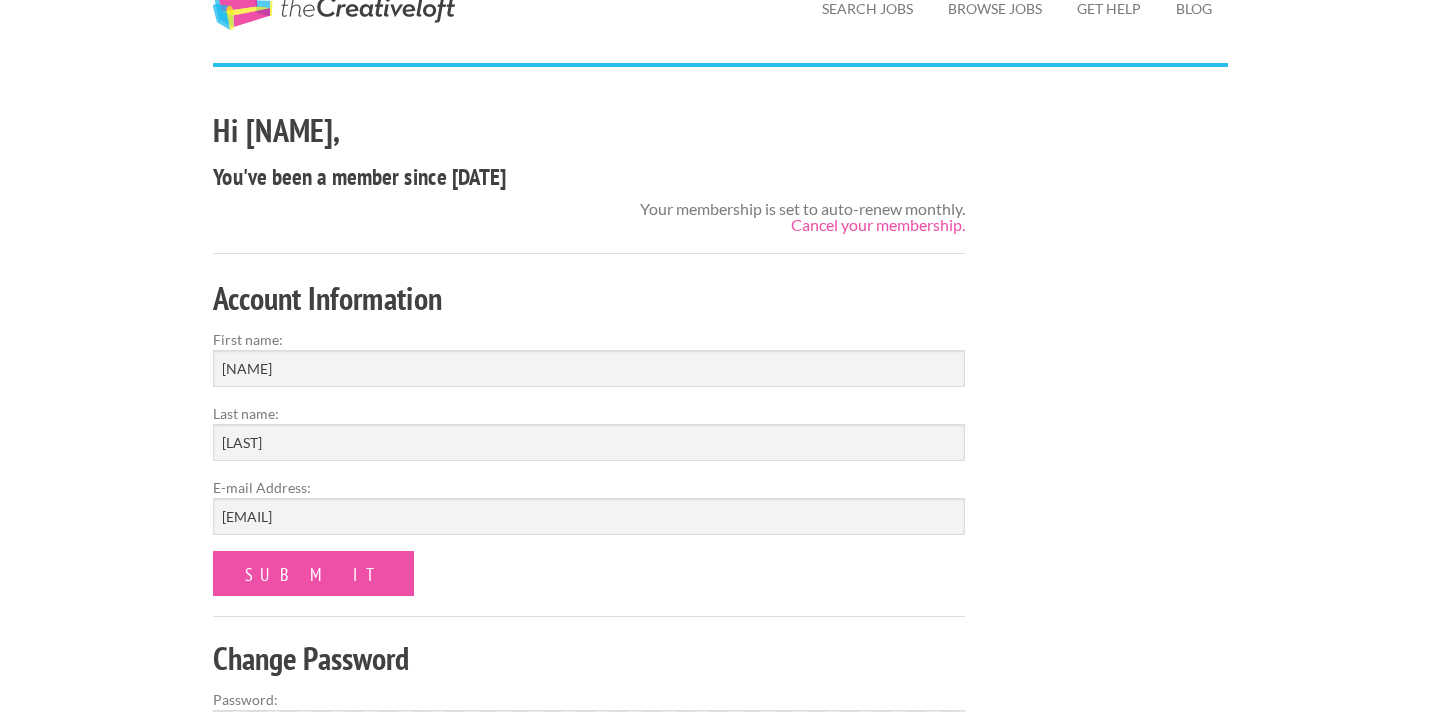 scroll, scrollTop: 0, scrollLeft: 0, axis: both 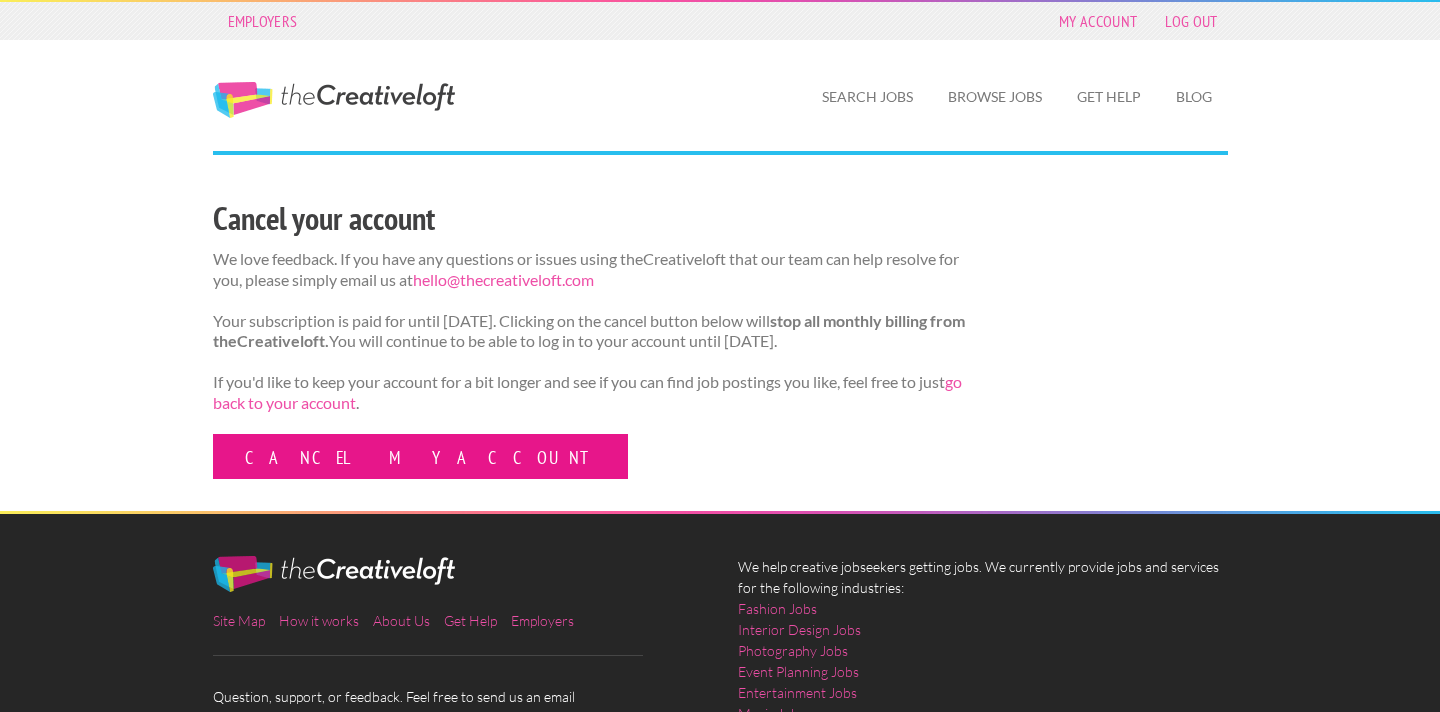 click on "Cancel my account" at bounding box center (420, 456) 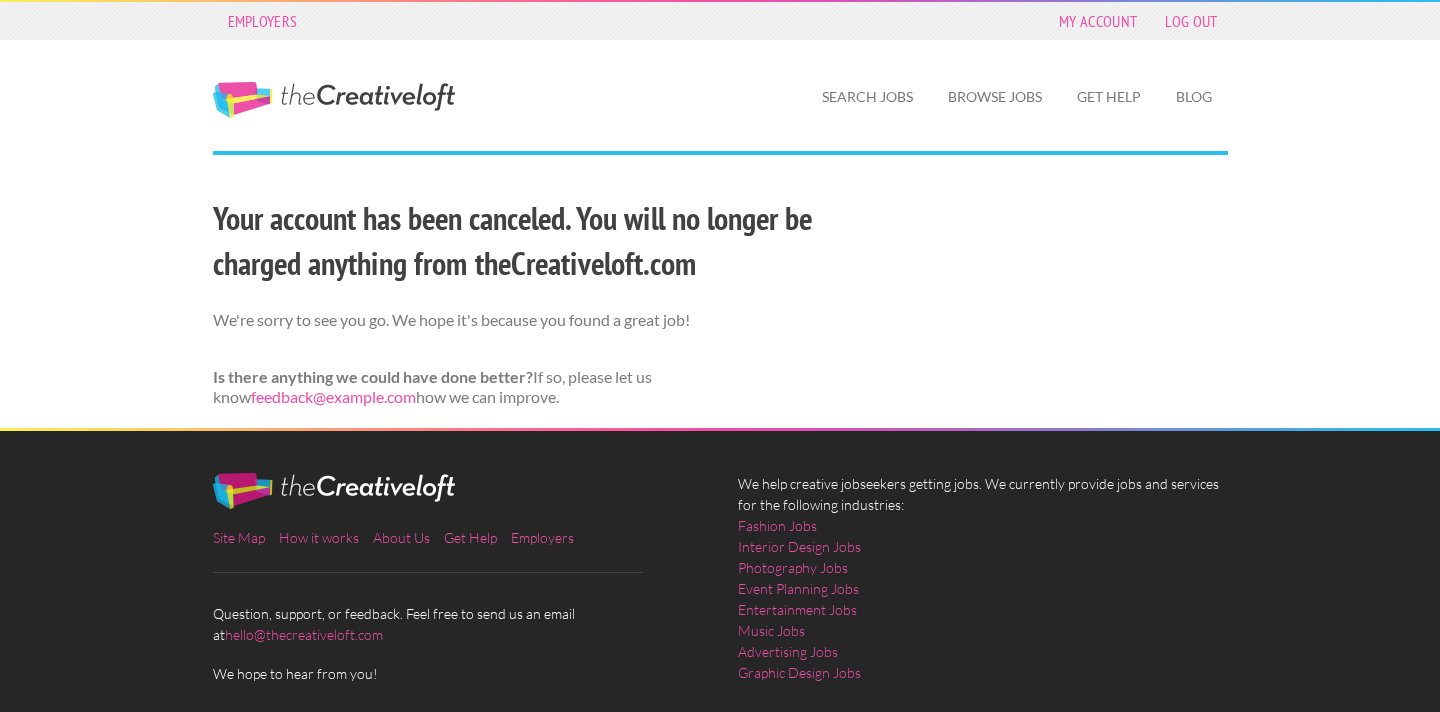 scroll, scrollTop: 0, scrollLeft: 0, axis: both 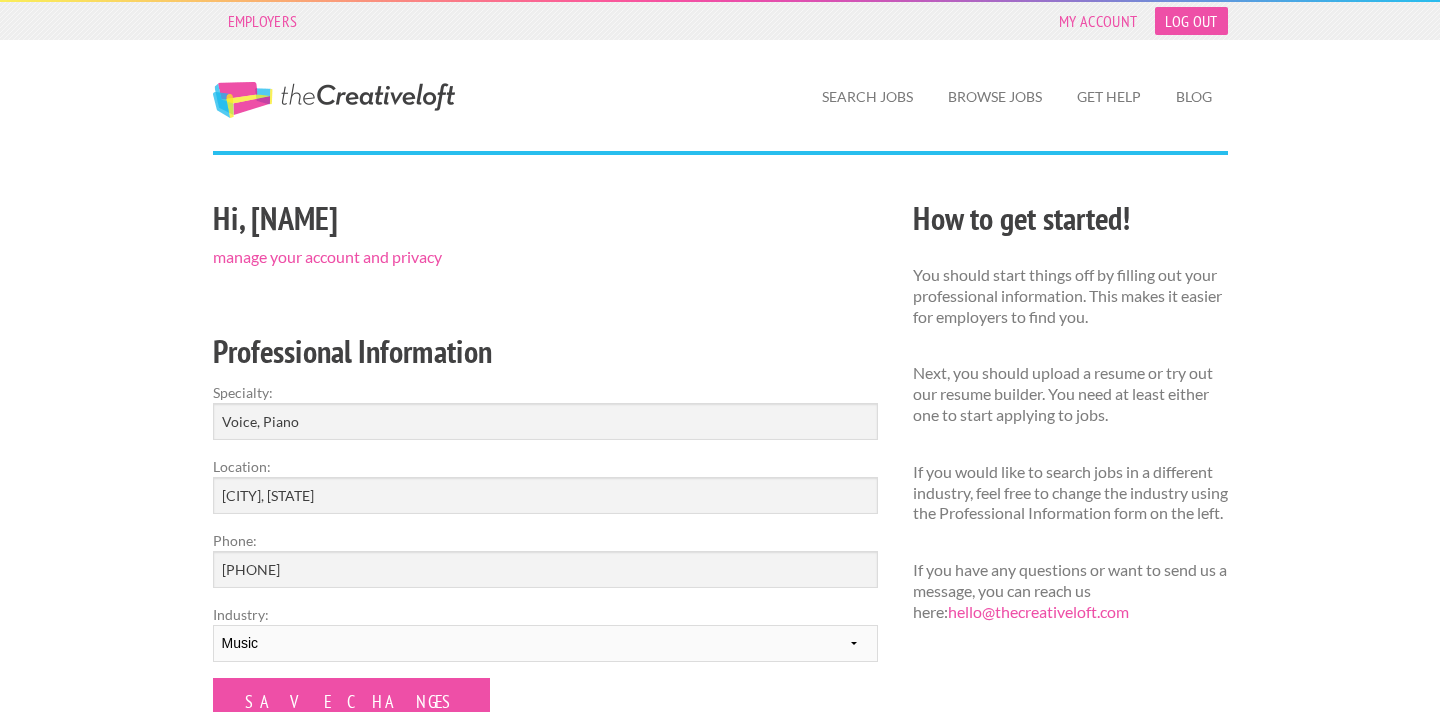 click on "Log Out" at bounding box center [1191, 21] 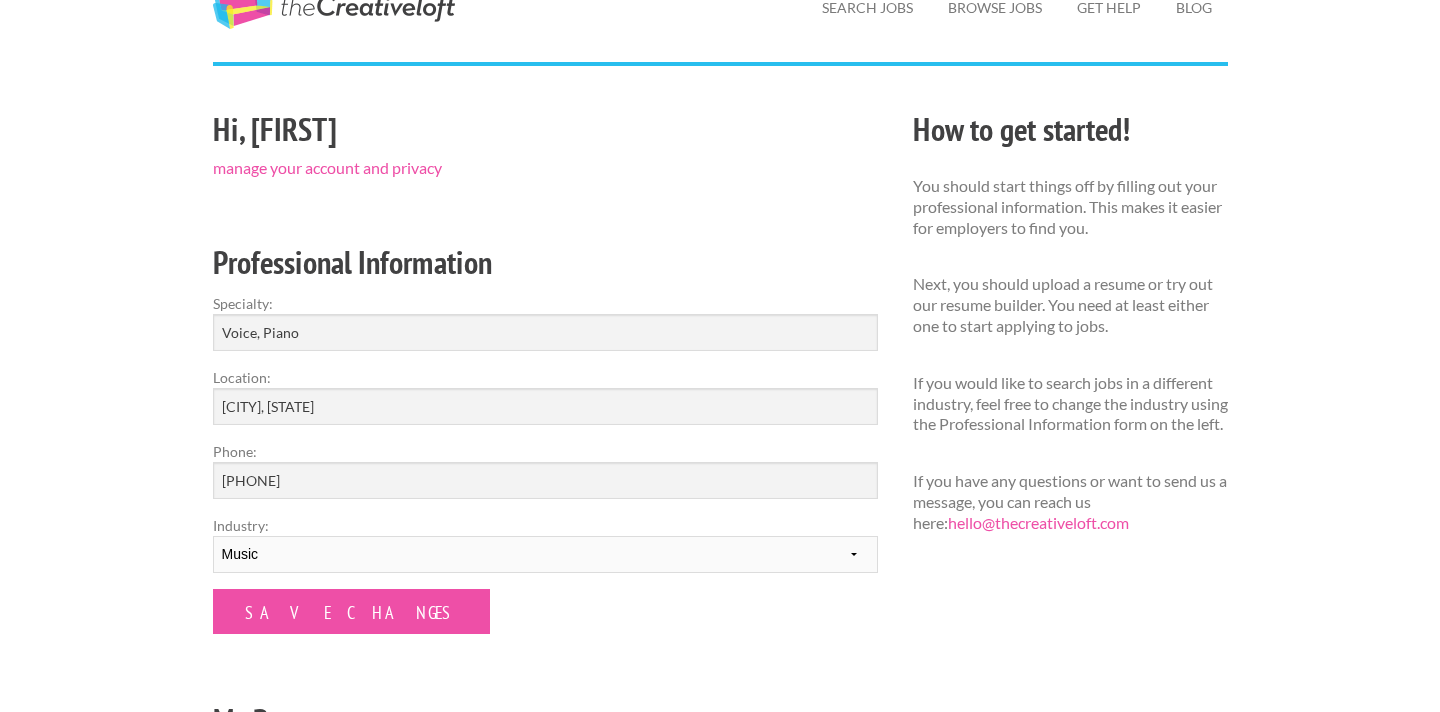 scroll, scrollTop: 0, scrollLeft: 0, axis: both 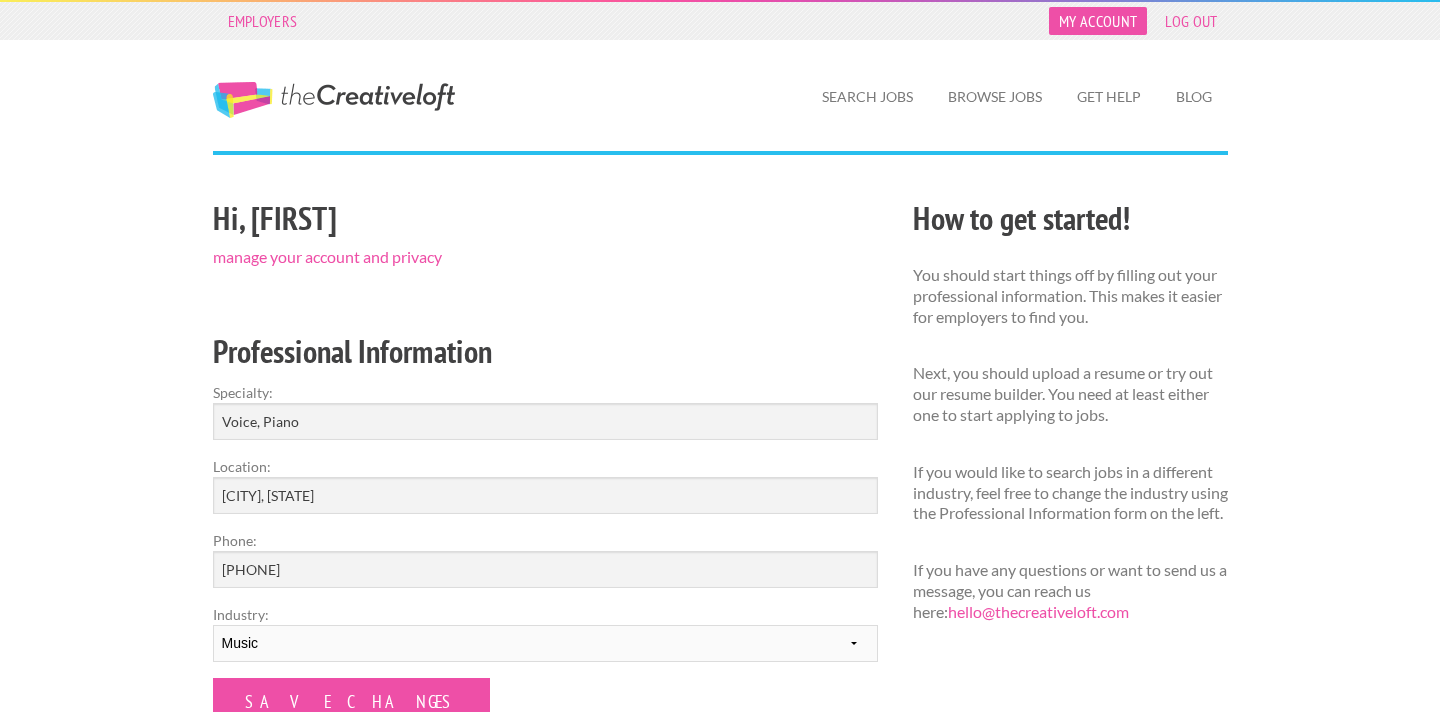 click on "My Account" at bounding box center [1098, 21] 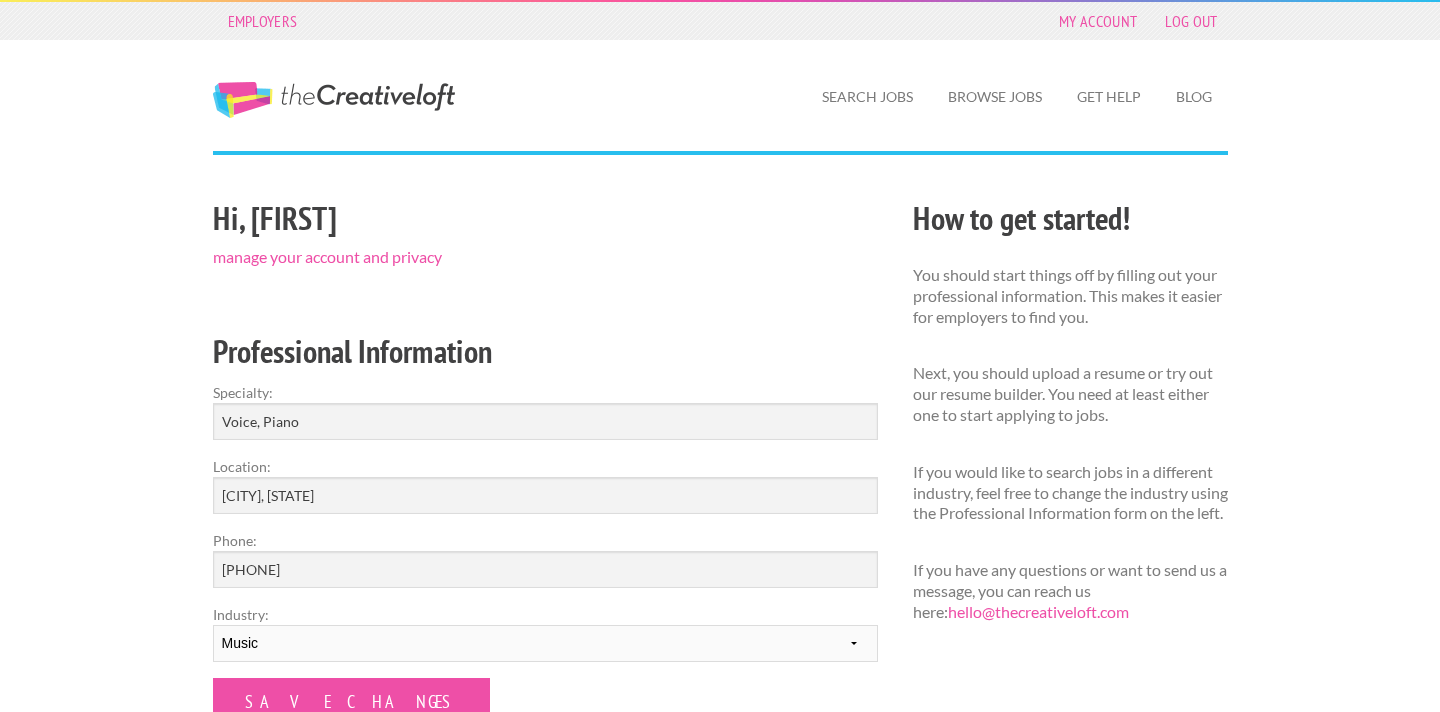 scroll, scrollTop: 0, scrollLeft: 0, axis: both 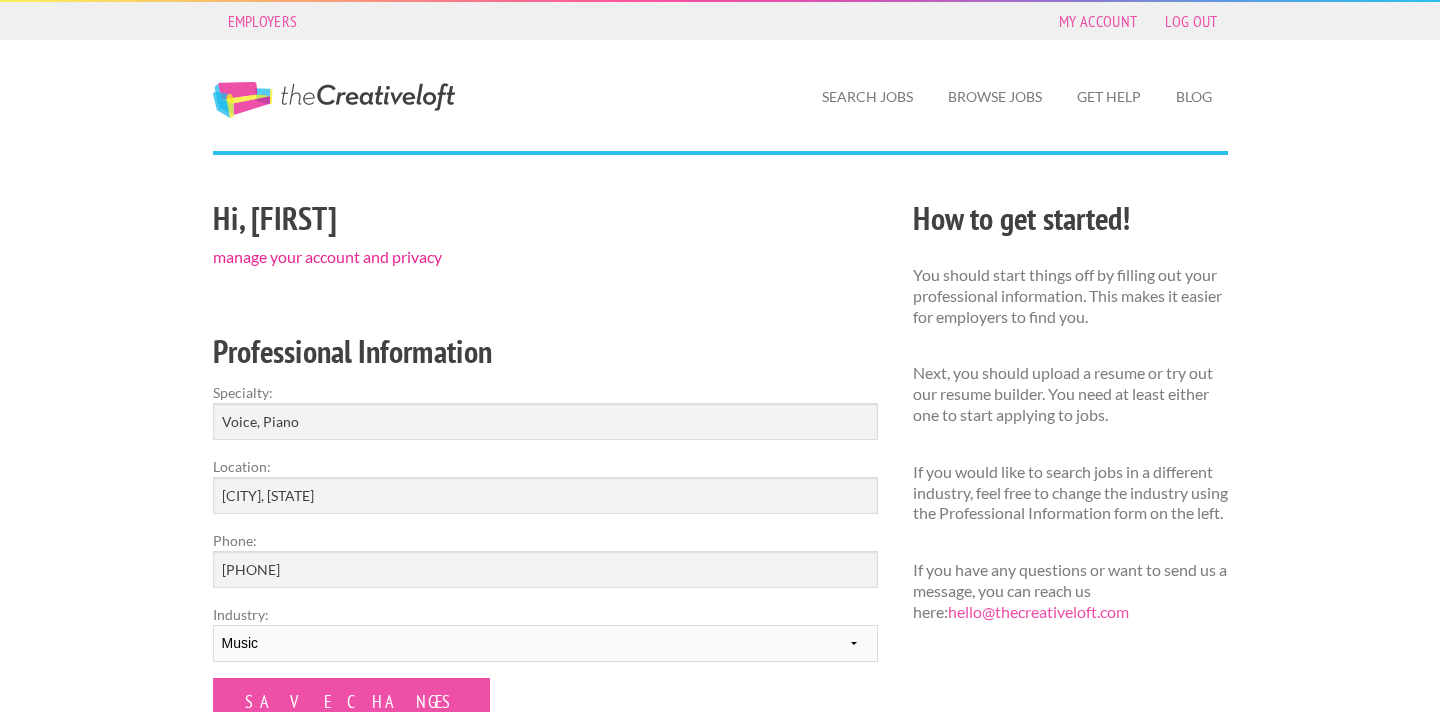 click on "manage your account and privacy" at bounding box center [327, 256] 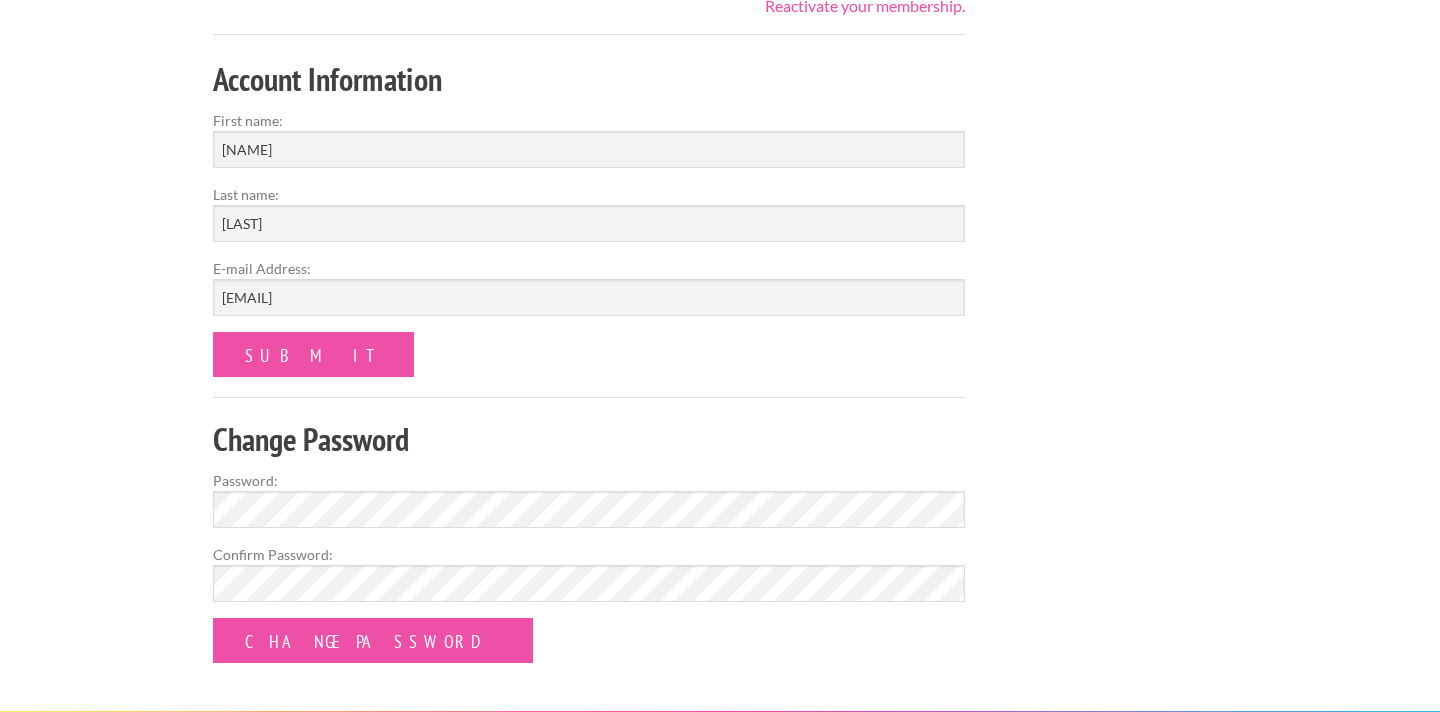 scroll, scrollTop: 0, scrollLeft: 0, axis: both 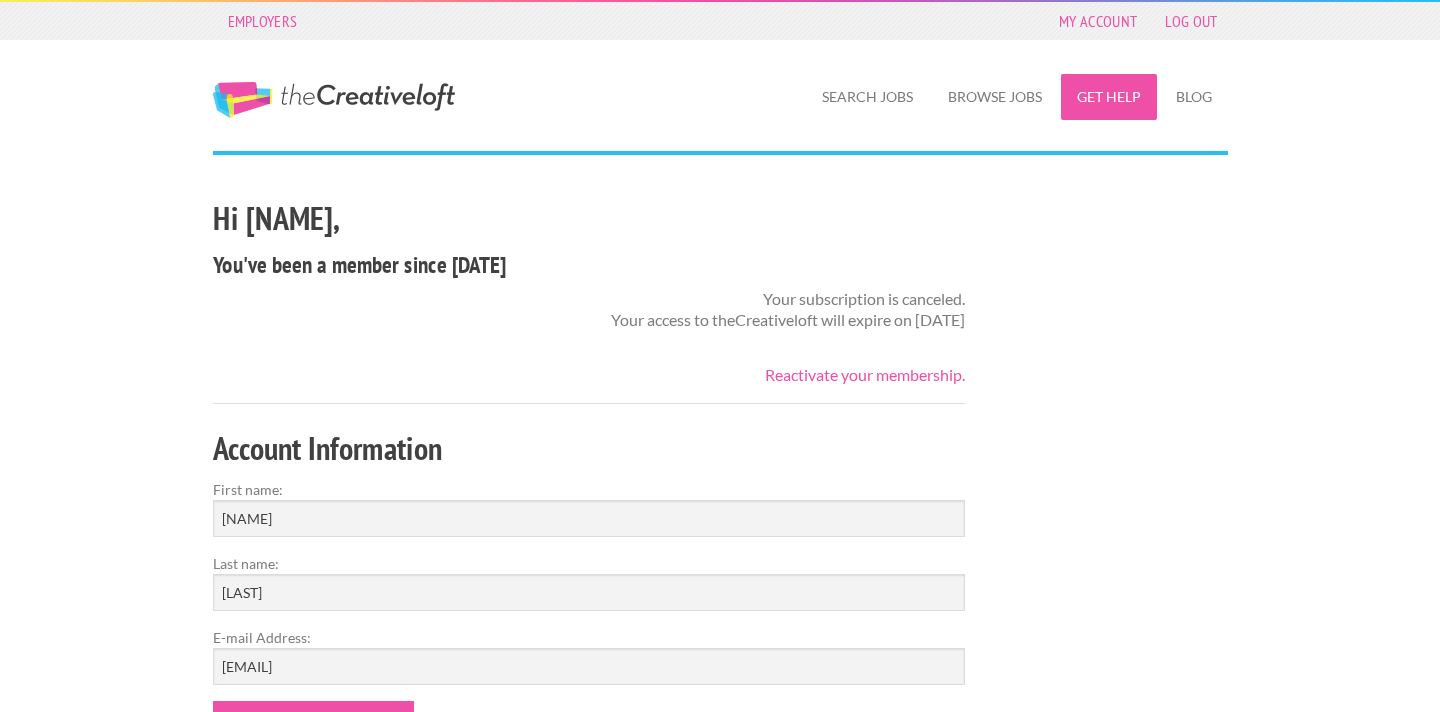 click on "Get Help" at bounding box center [1109, 97] 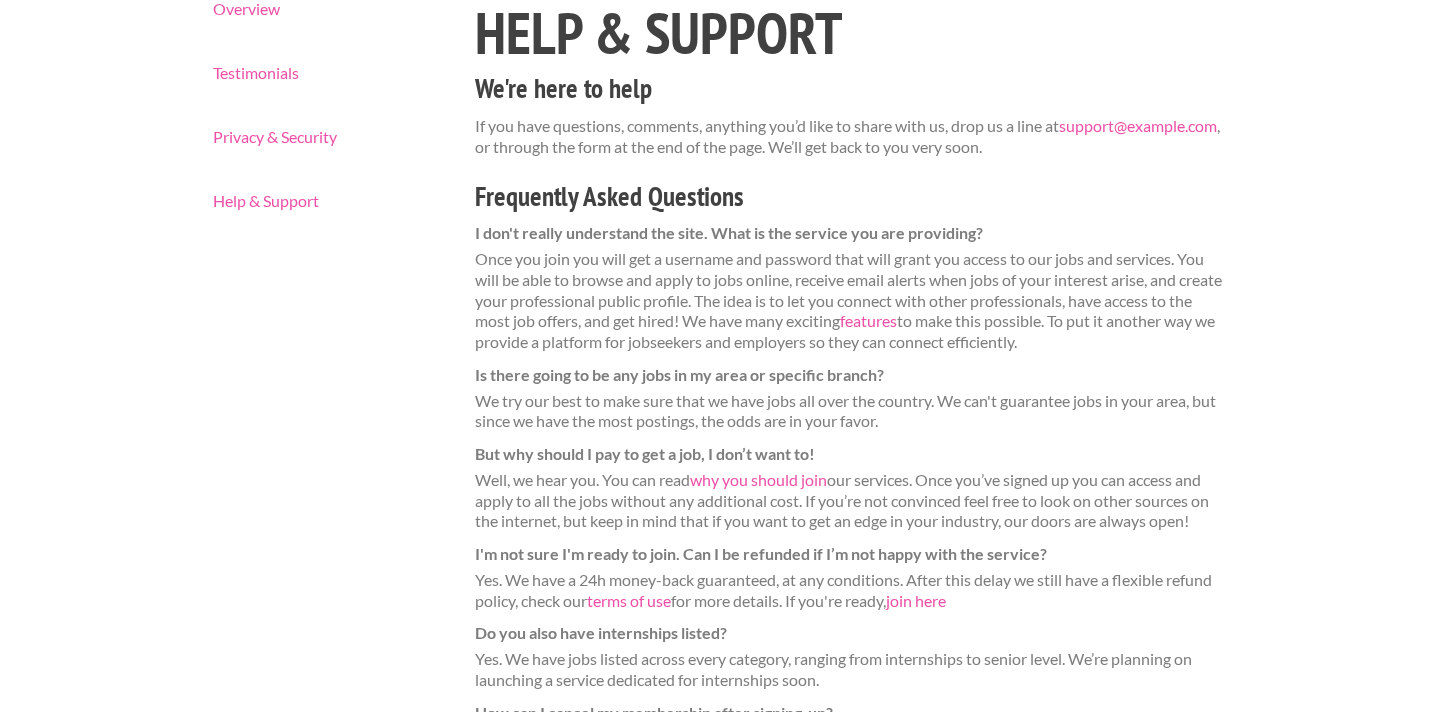 scroll, scrollTop: 196, scrollLeft: 0, axis: vertical 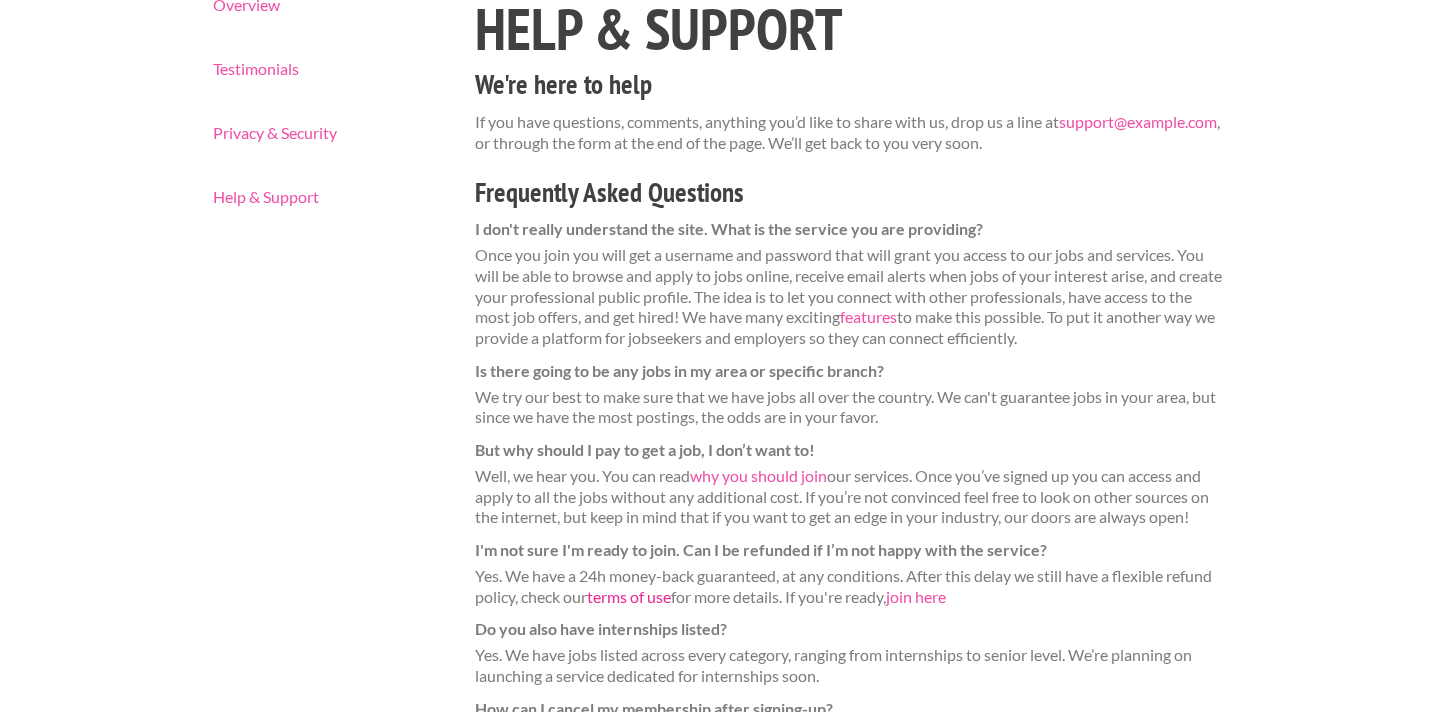 click on "terms of use" at bounding box center [629, 596] 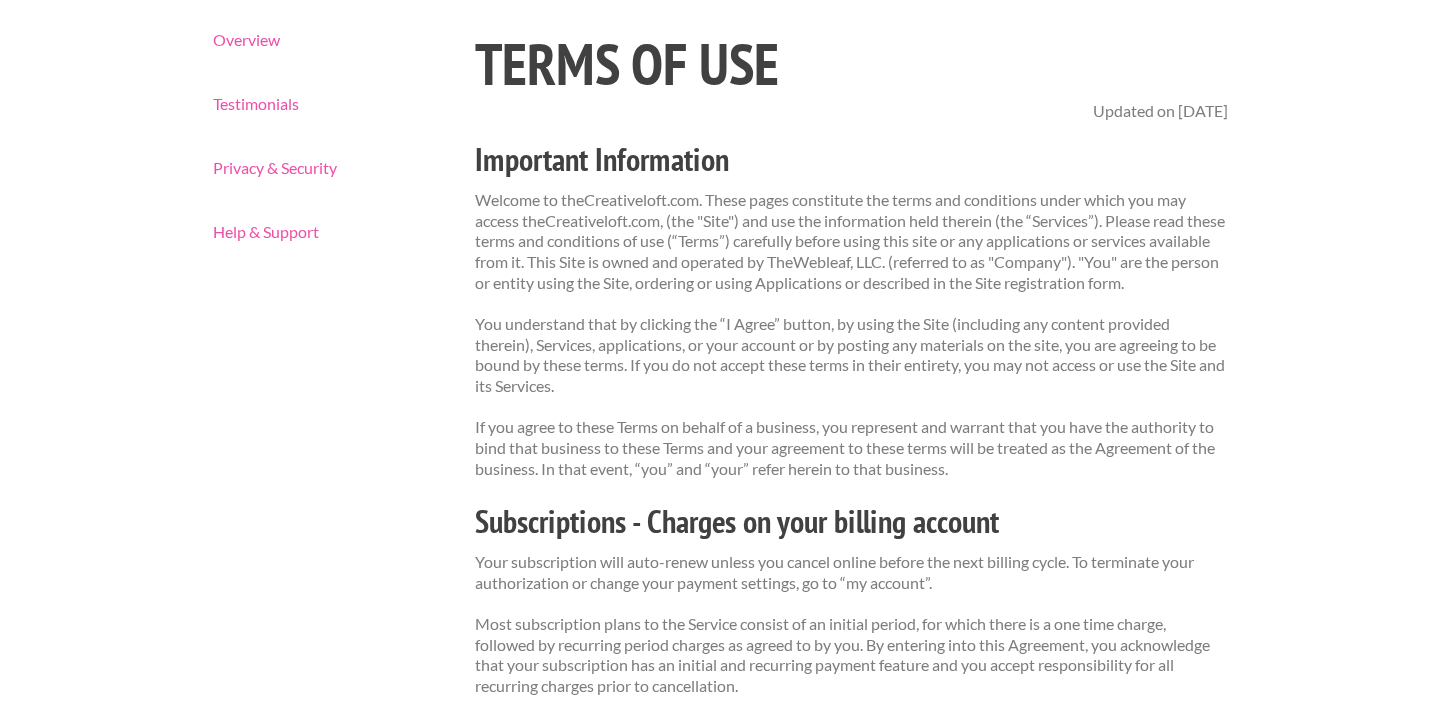 scroll, scrollTop: 0, scrollLeft: 0, axis: both 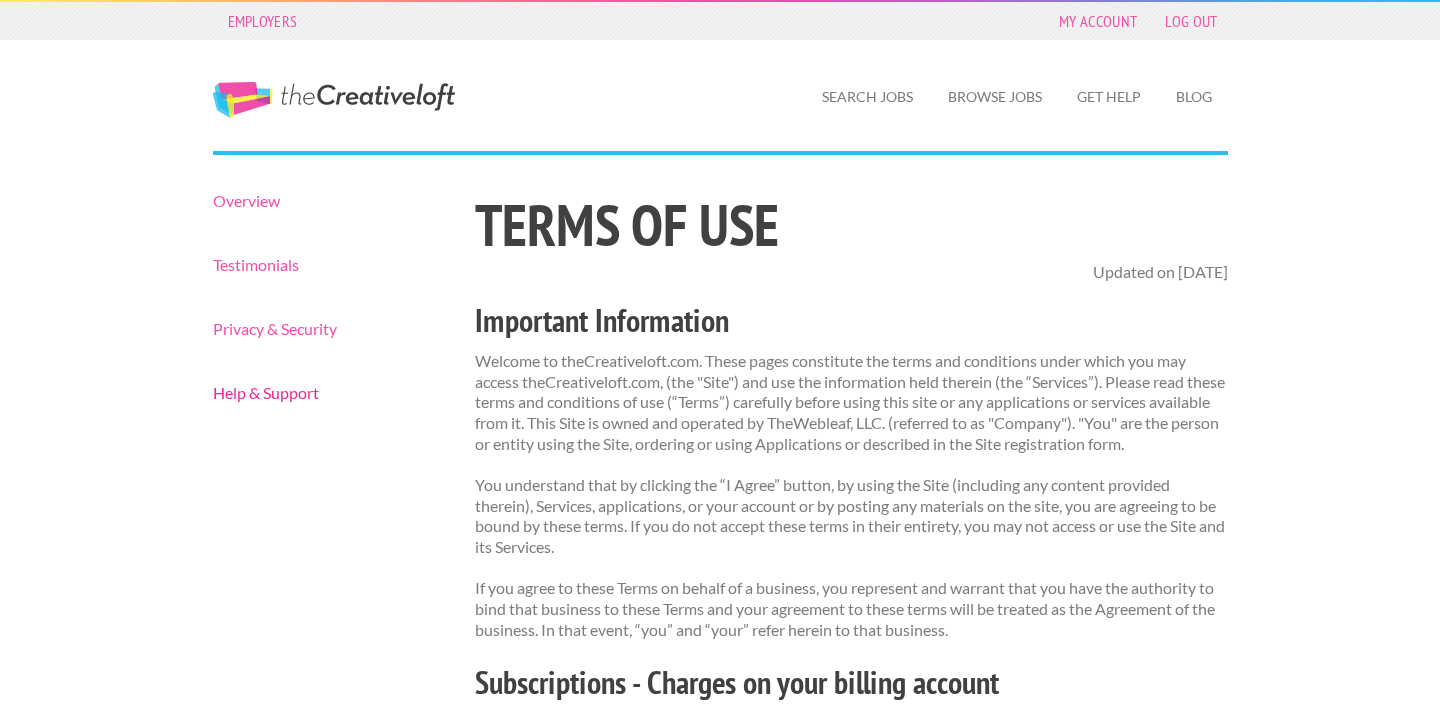 click on "Help & Support" at bounding box center (327, 393) 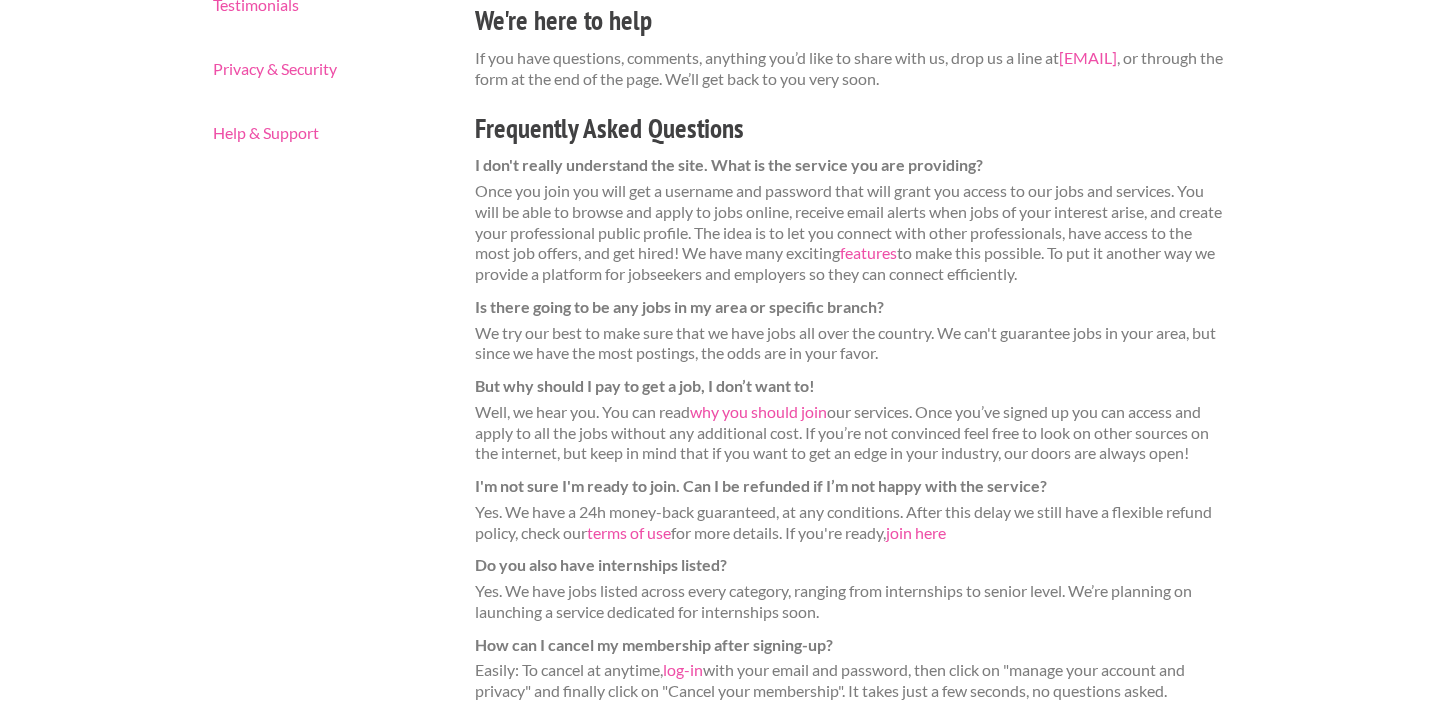 scroll, scrollTop: 262, scrollLeft: 0, axis: vertical 